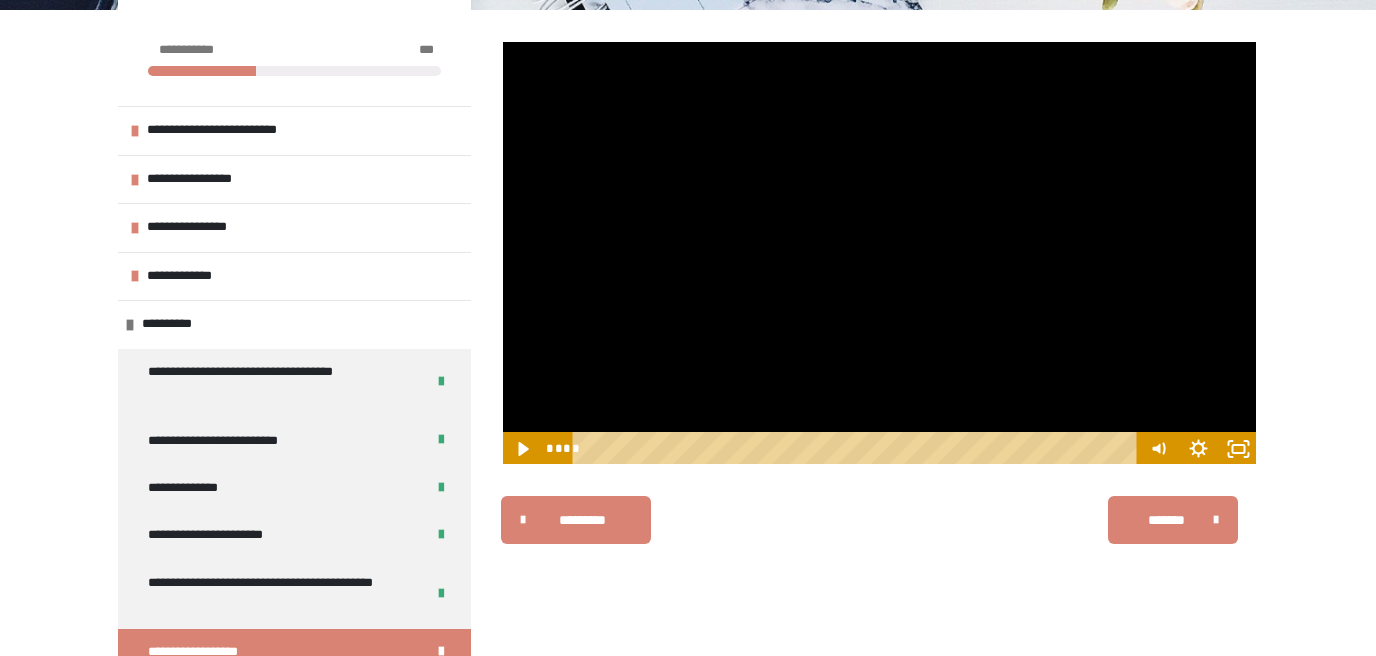 scroll, scrollTop: 270, scrollLeft: 0, axis: vertical 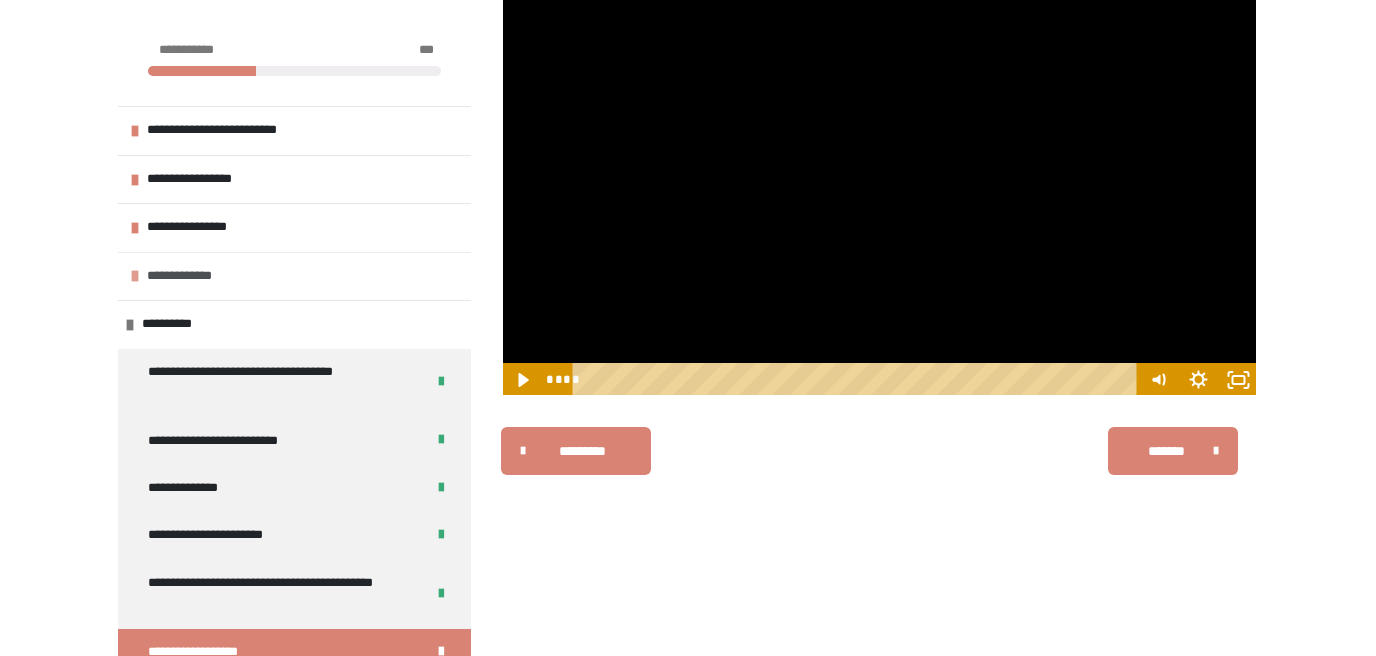 click on "**********" at bounding box center [200, 276] 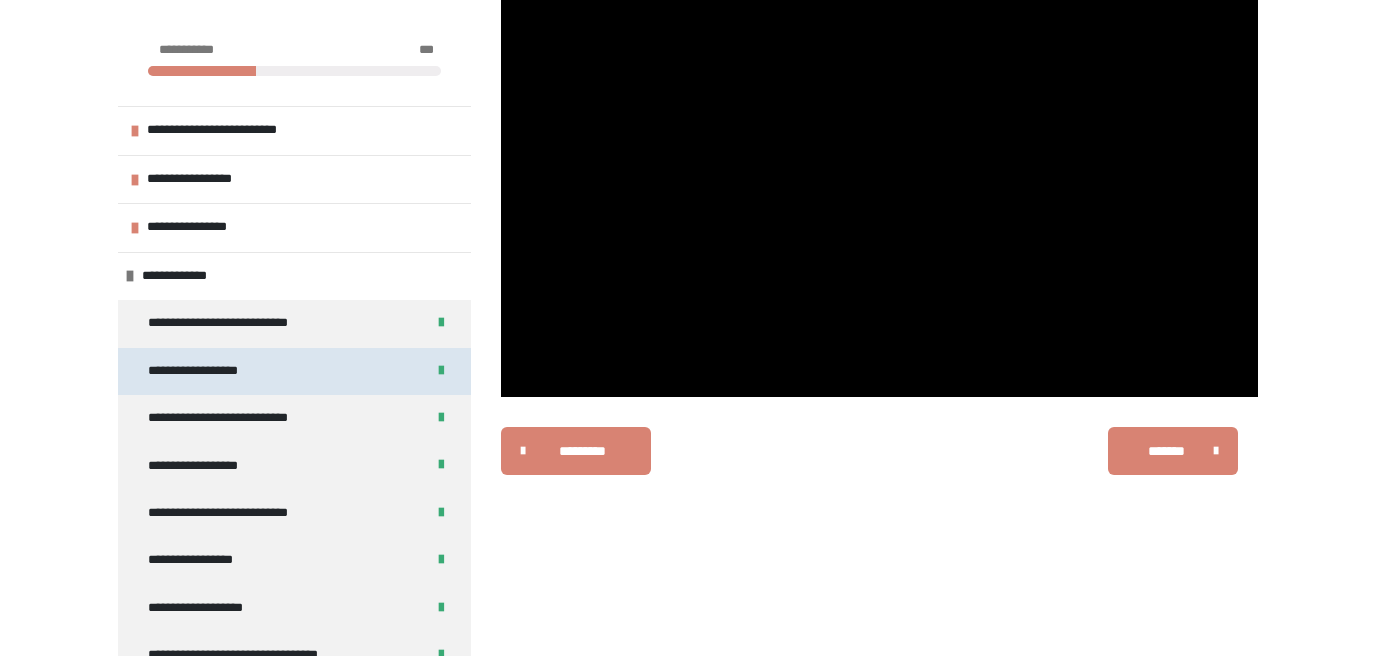 click on "**********" at bounding box center [215, 371] 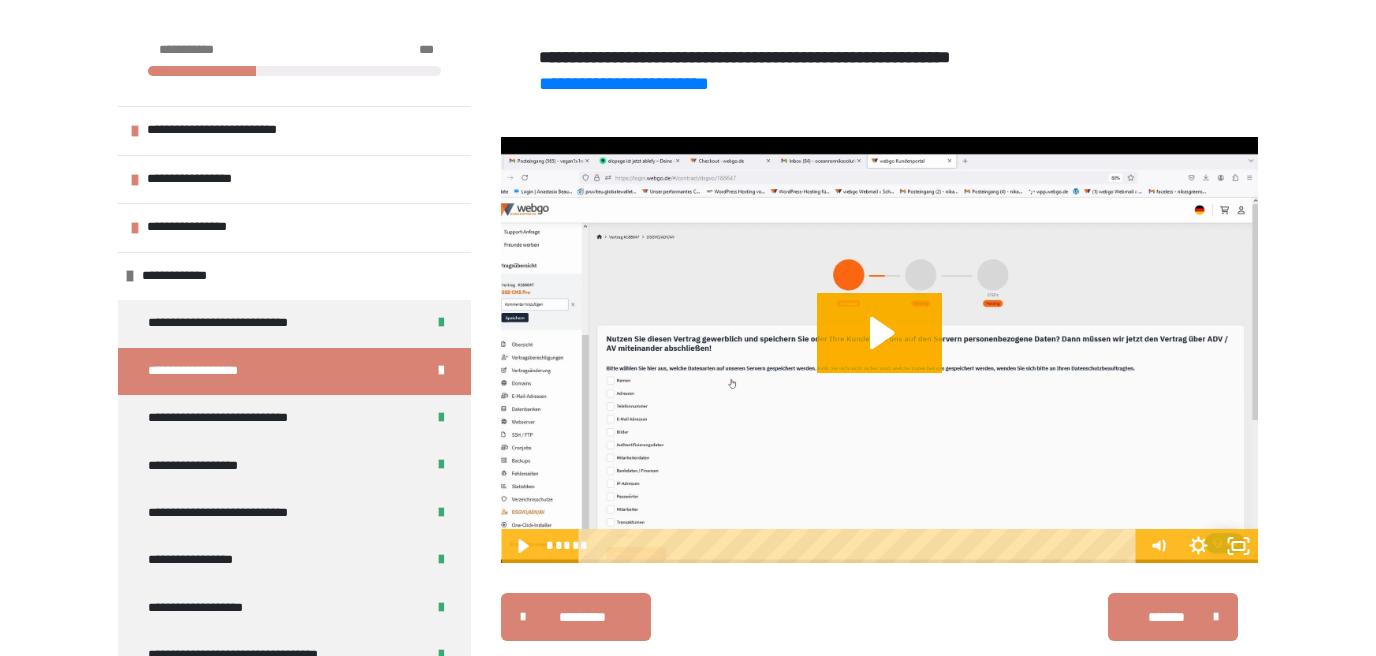 scroll, scrollTop: 438, scrollLeft: 0, axis: vertical 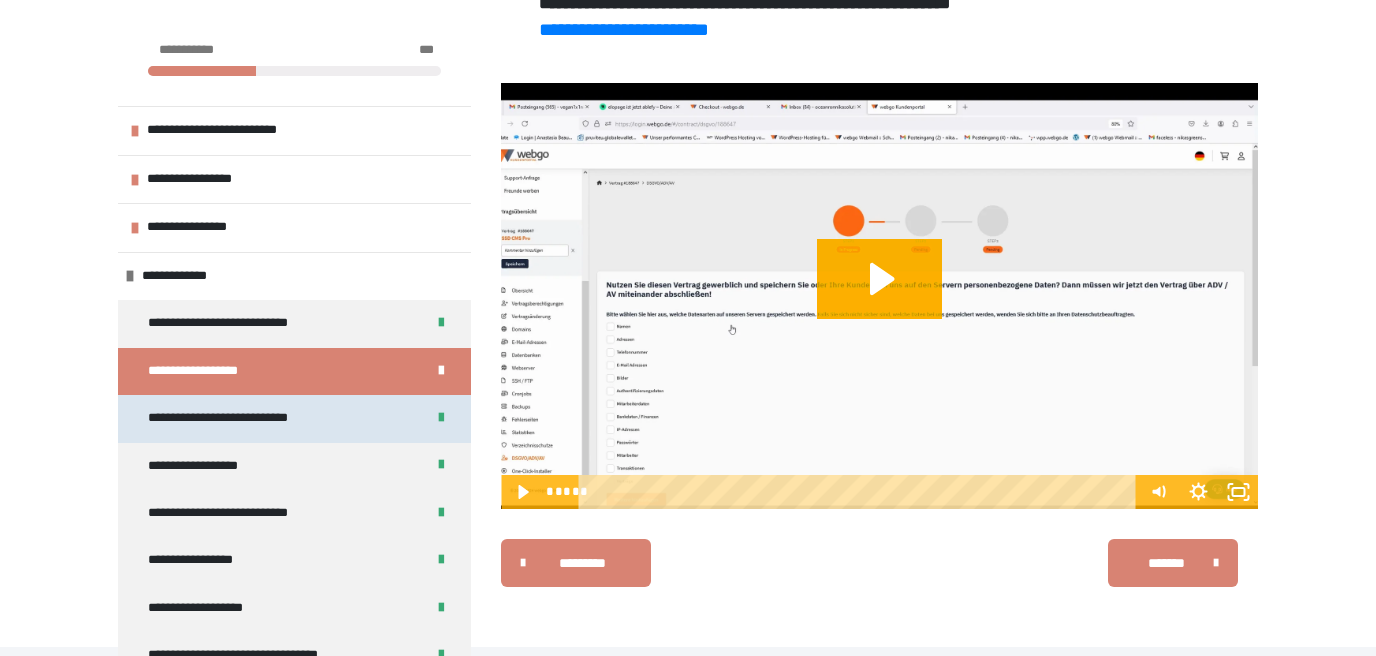 click on "**********" at bounding box center (260, 418) 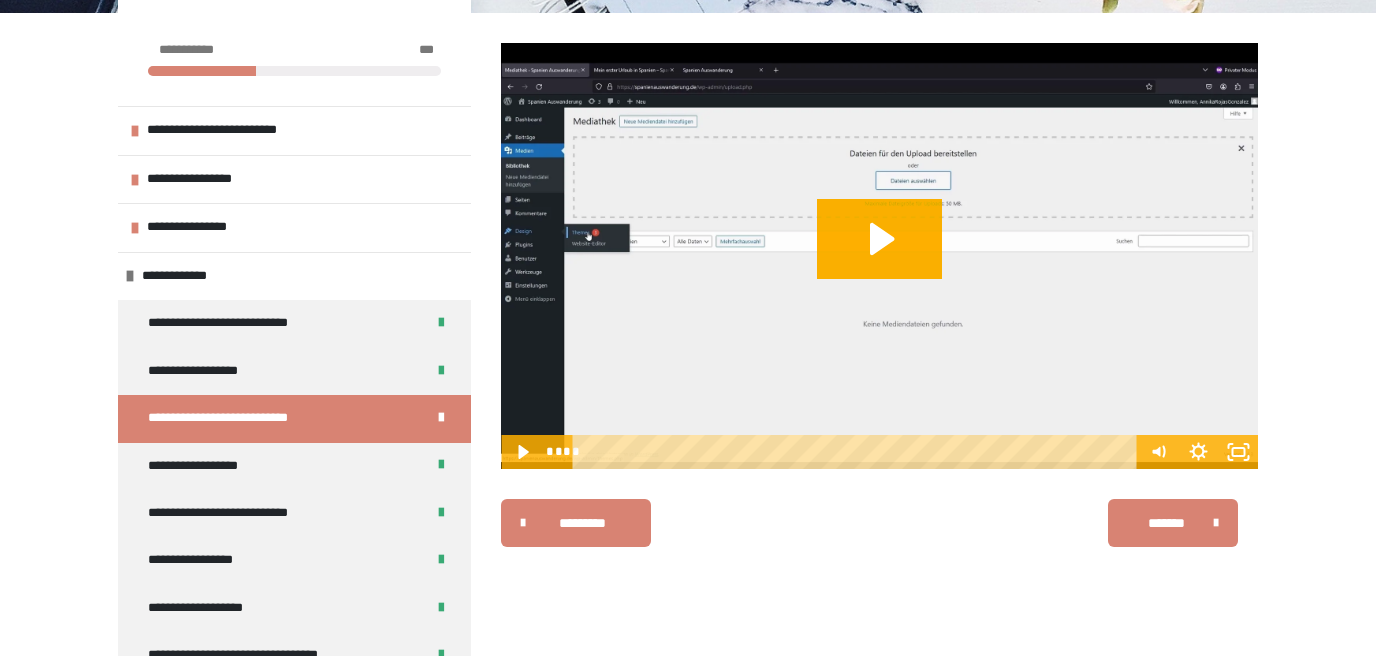 scroll, scrollTop: 215, scrollLeft: 0, axis: vertical 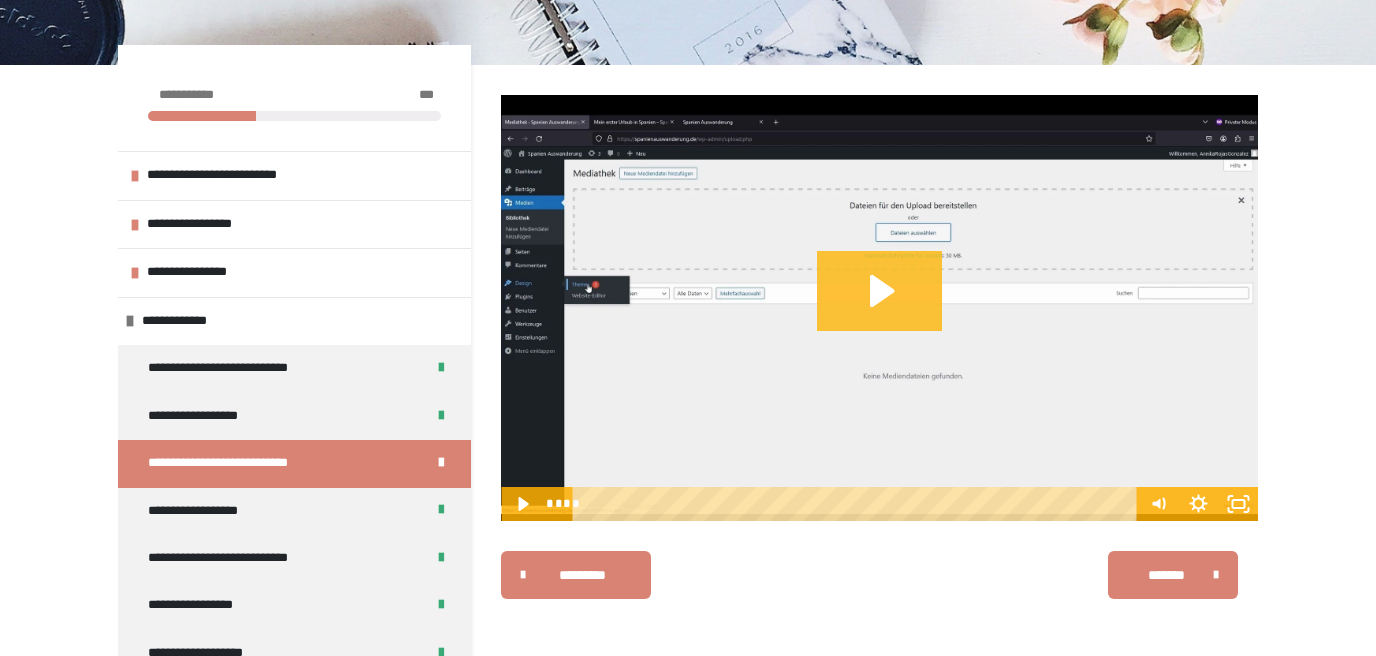 click 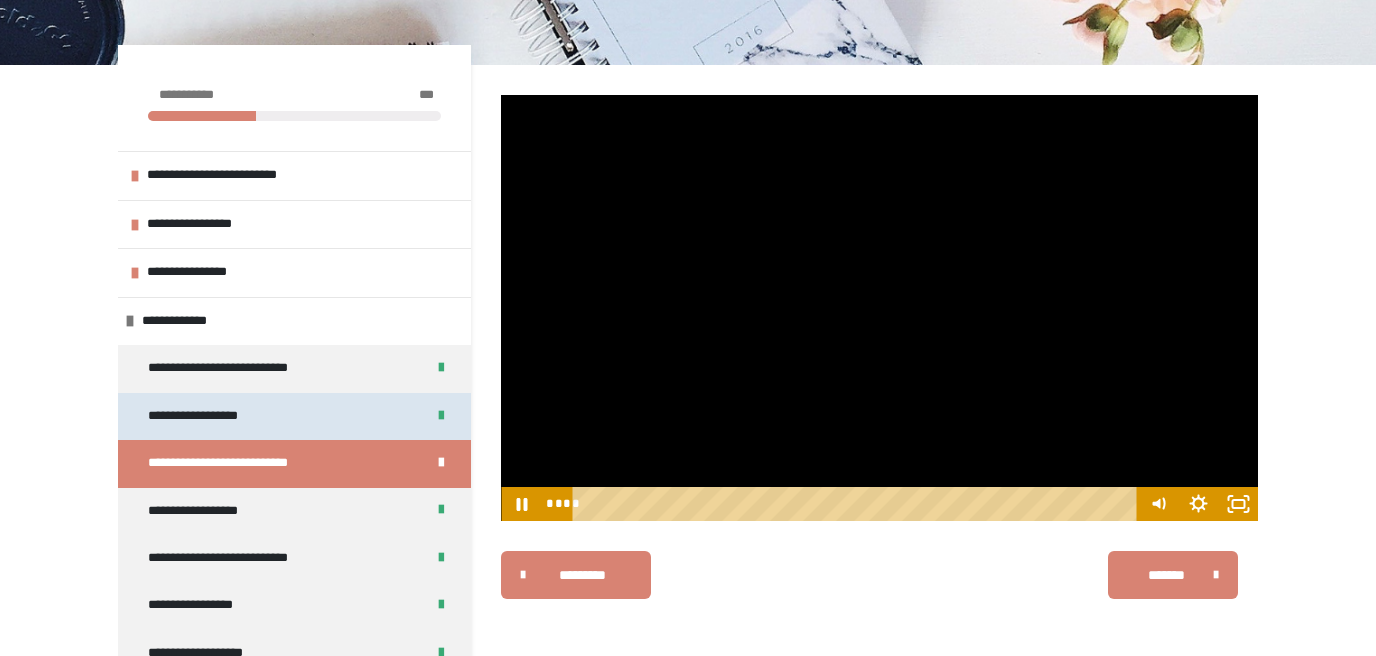 click on "**********" at bounding box center [215, 416] 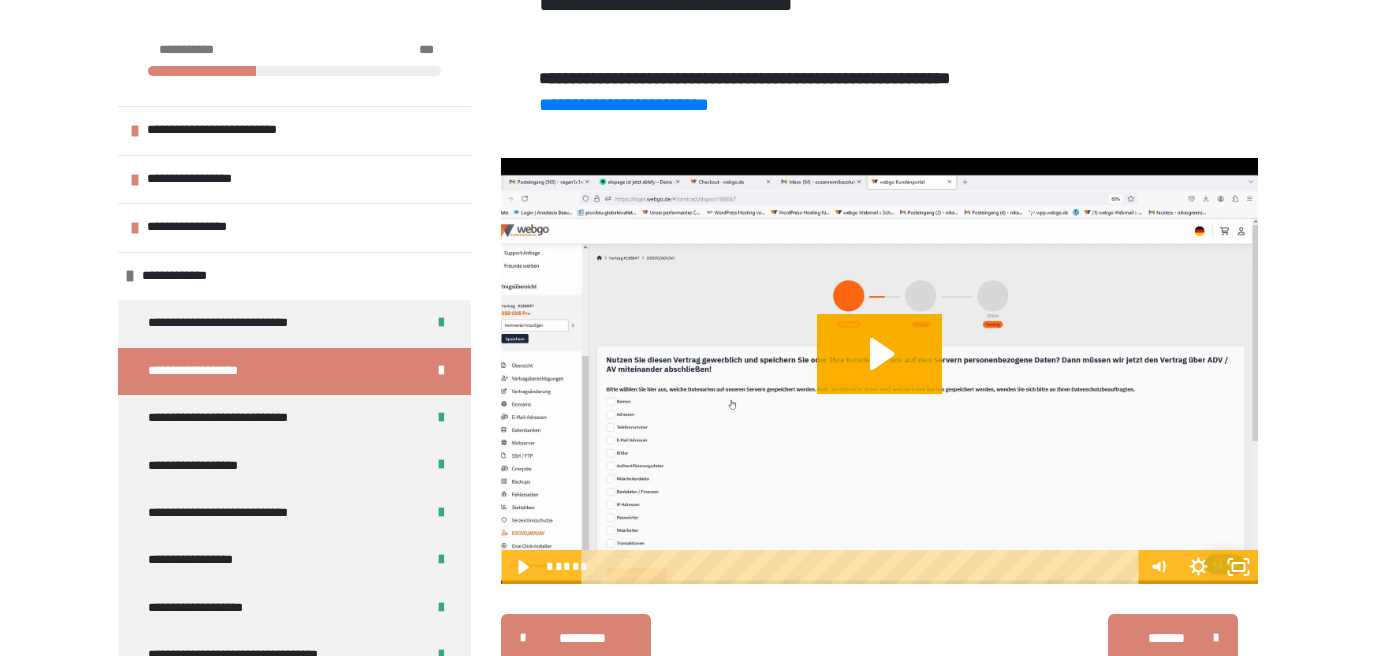 scroll, scrollTop: 438, scrollLeft: 0, axis: vertical 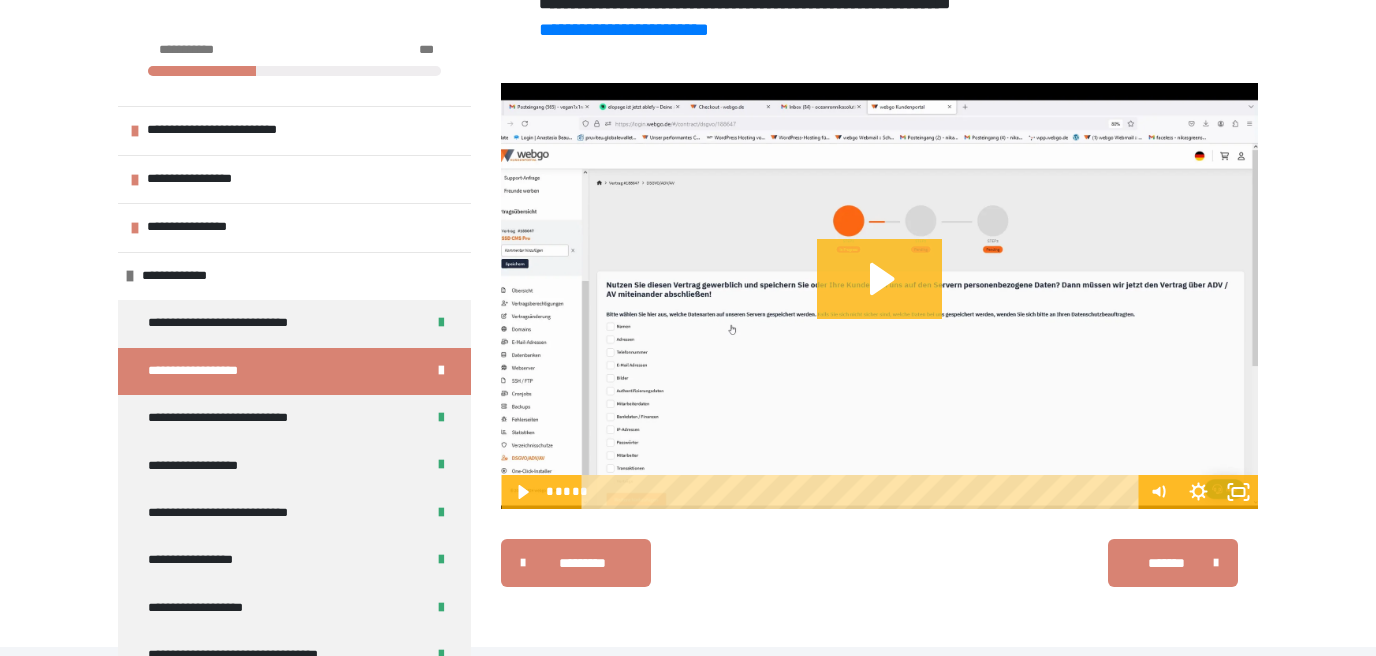 click 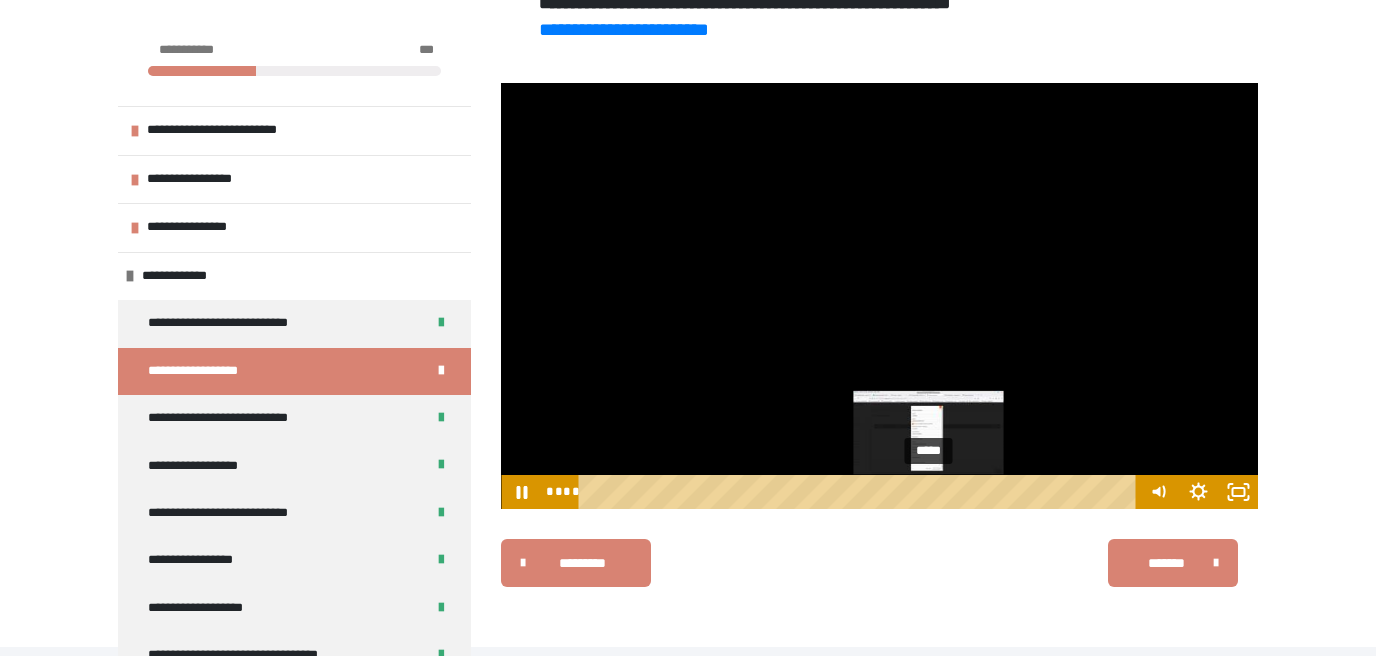 click on "*****" at bounding box center [861, 492] 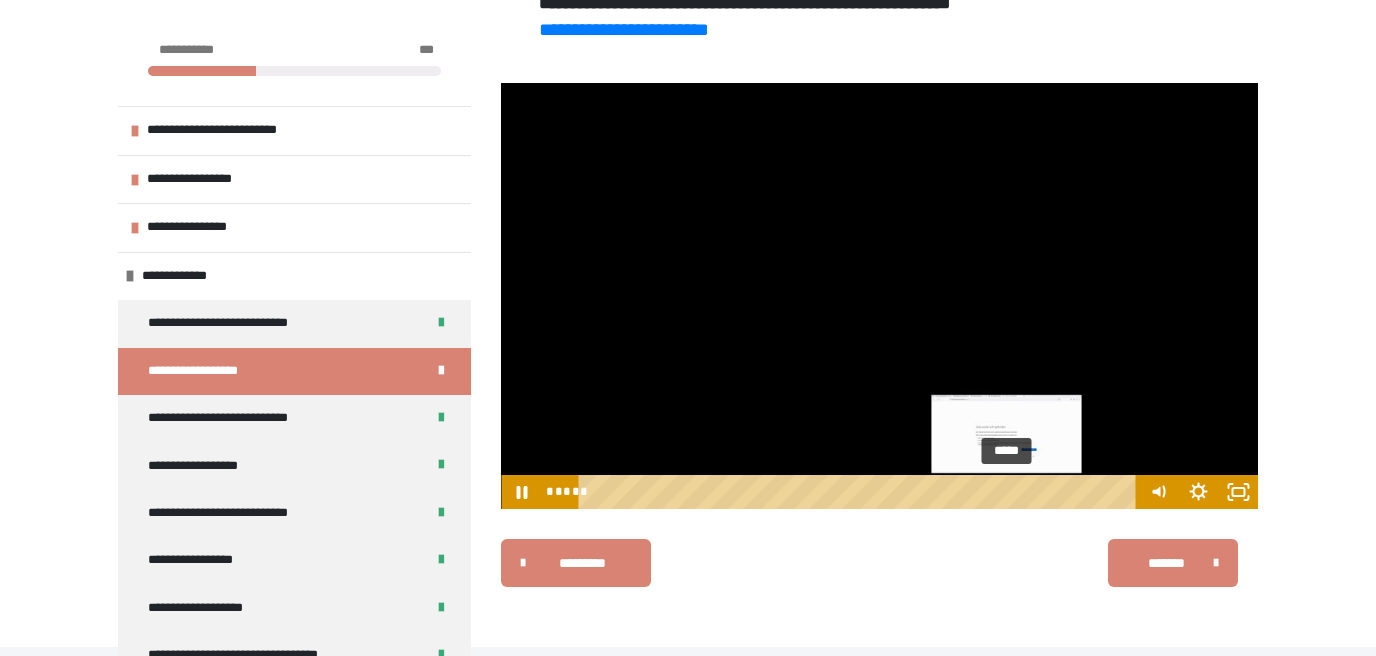 click on "*****" at bounding box center (861, 492) 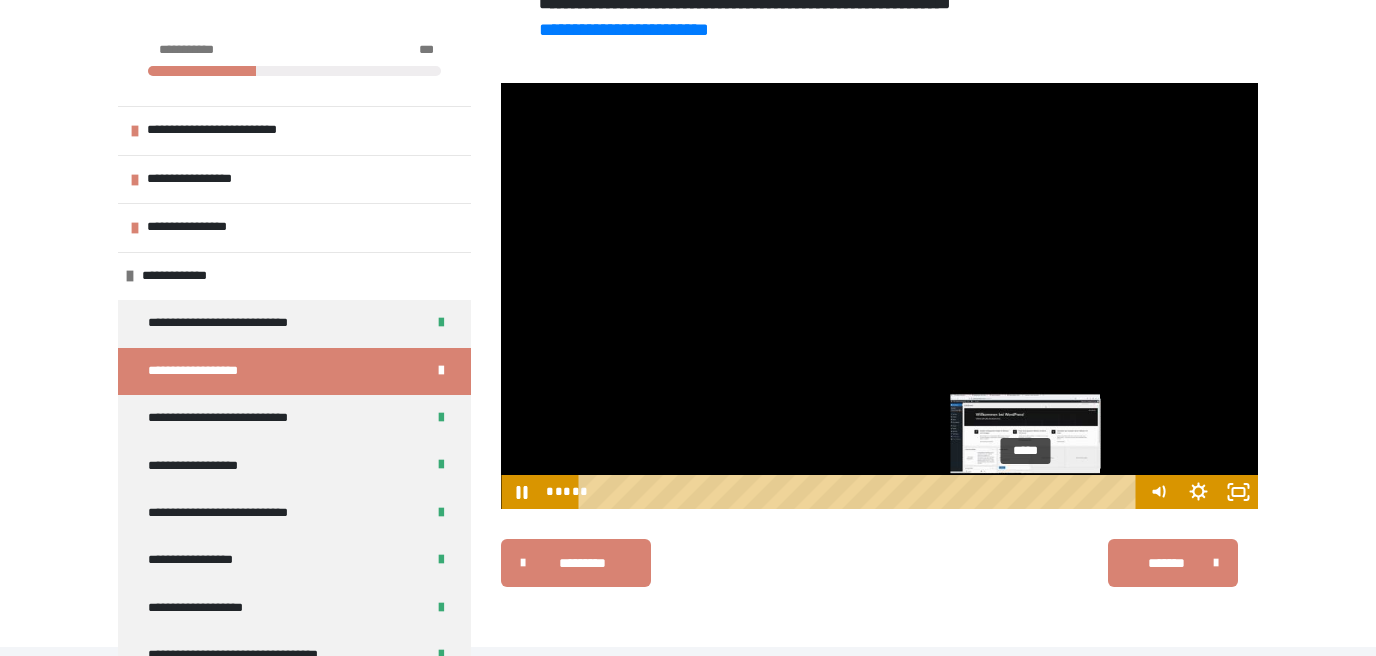 click on "*****" at bounding box center (861, 492) 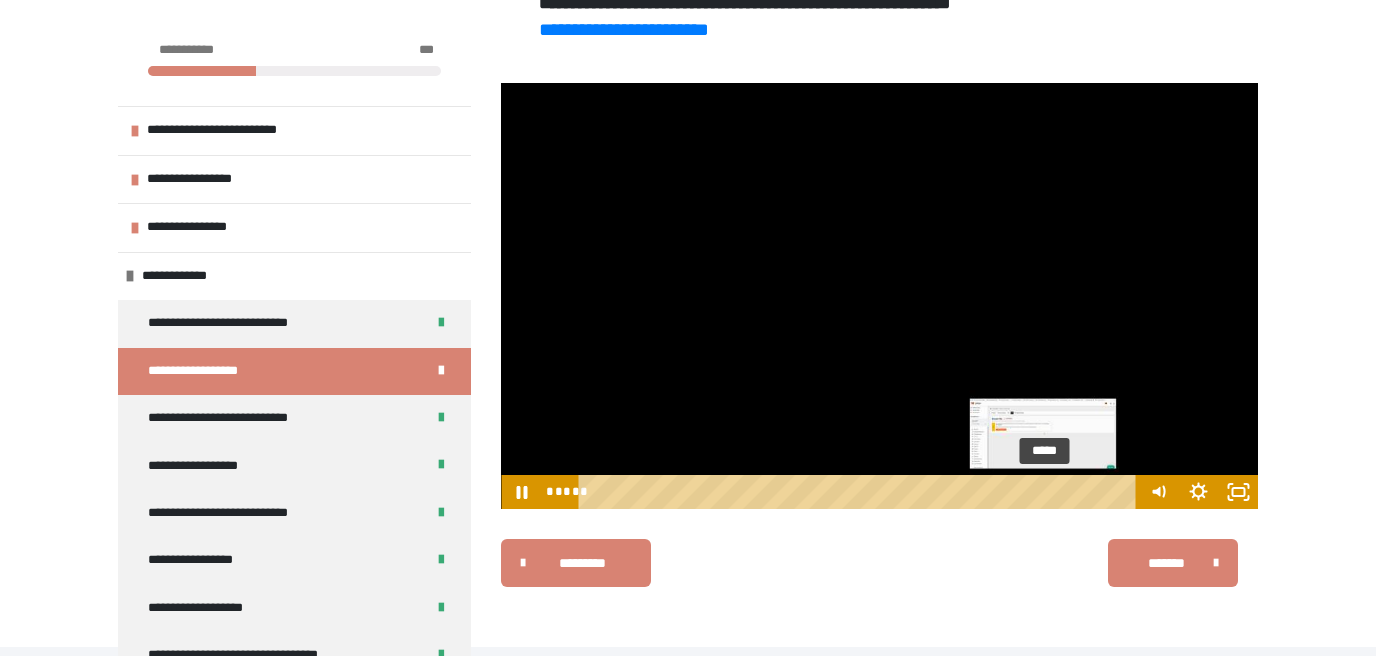 click on "*****" at bounding box center (861, 492) 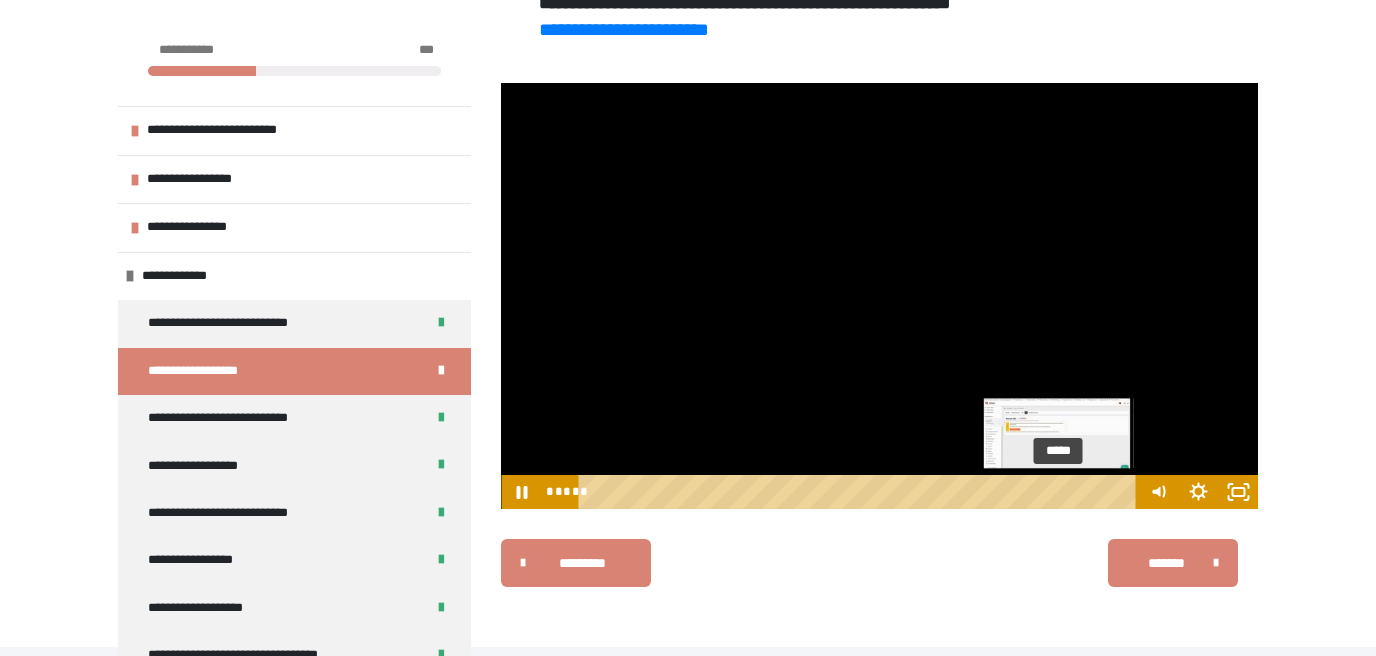 click on "*****" at bounding box center (861, 492) 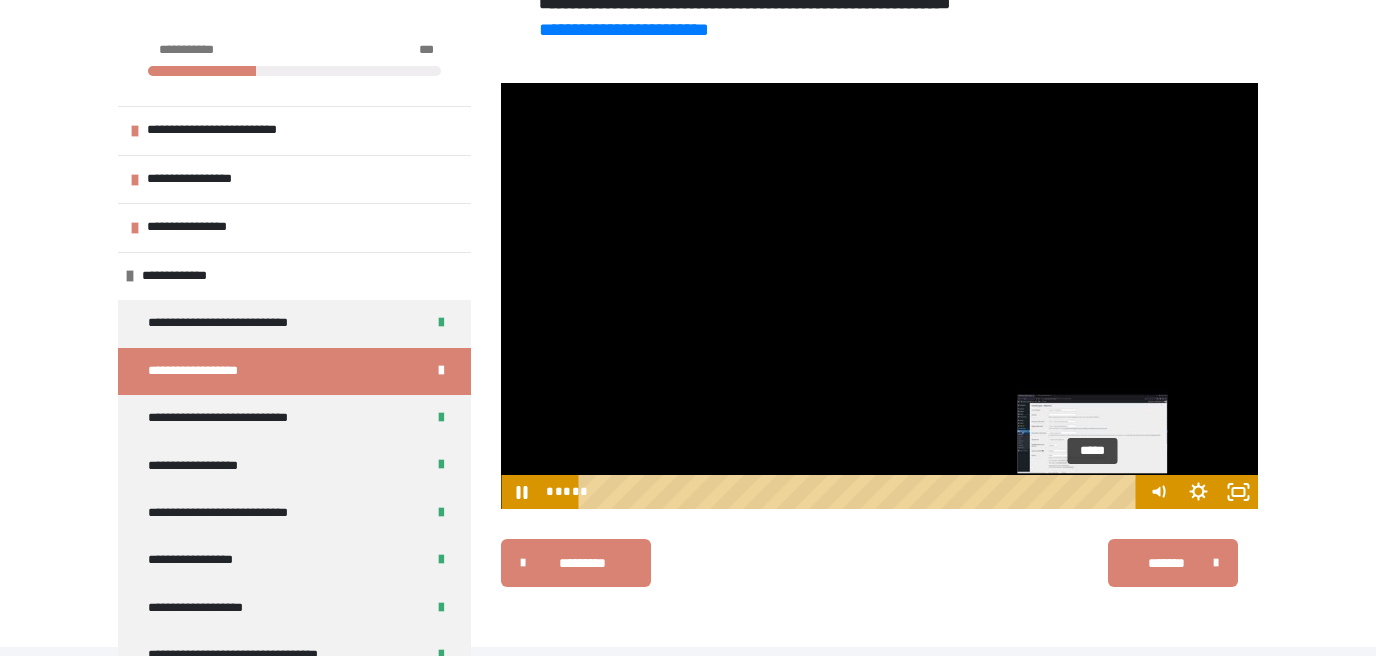 click on "*****" at bounding box center [861, 492] 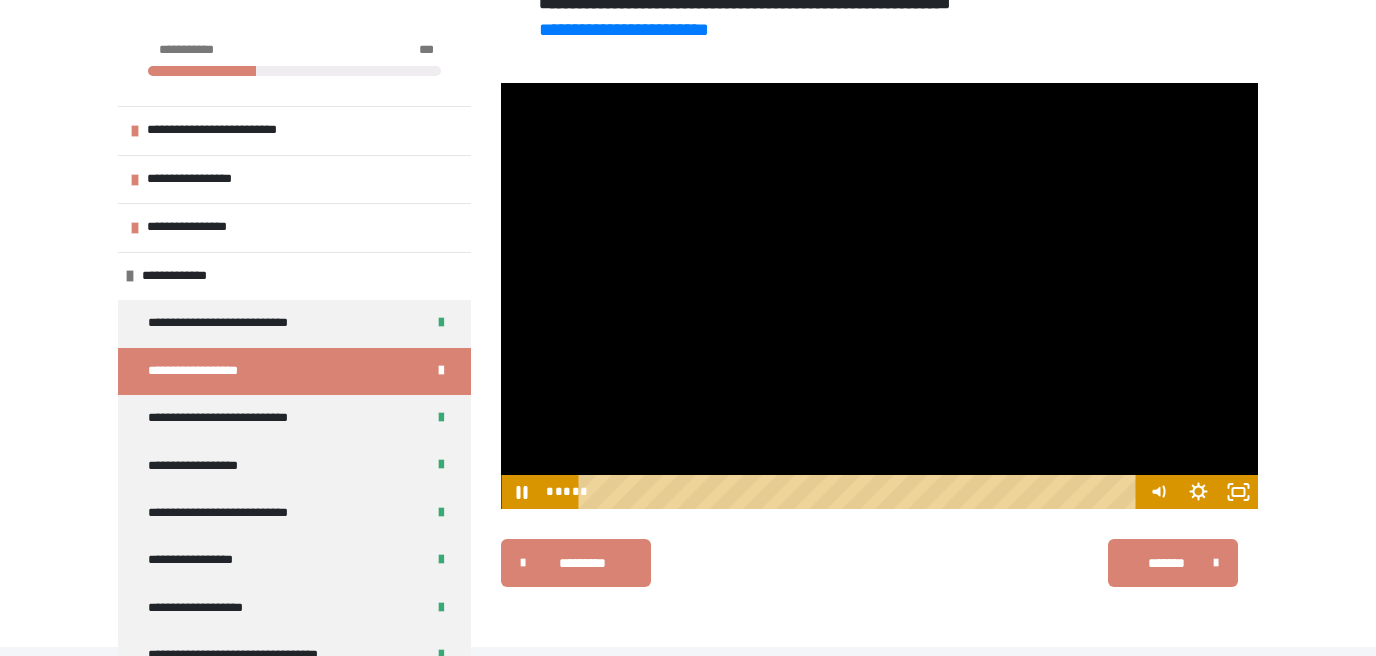 click at bounding box center [879, 296] 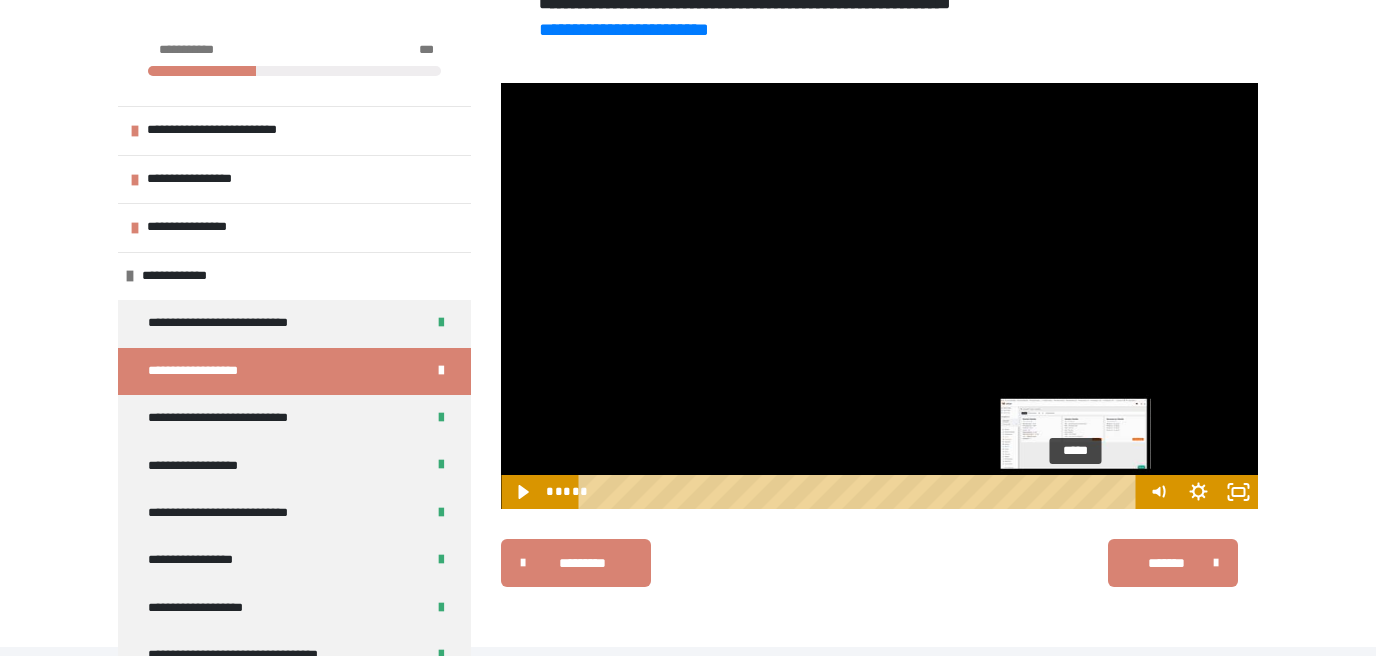click on "*****" at bounding box center (861, 492) 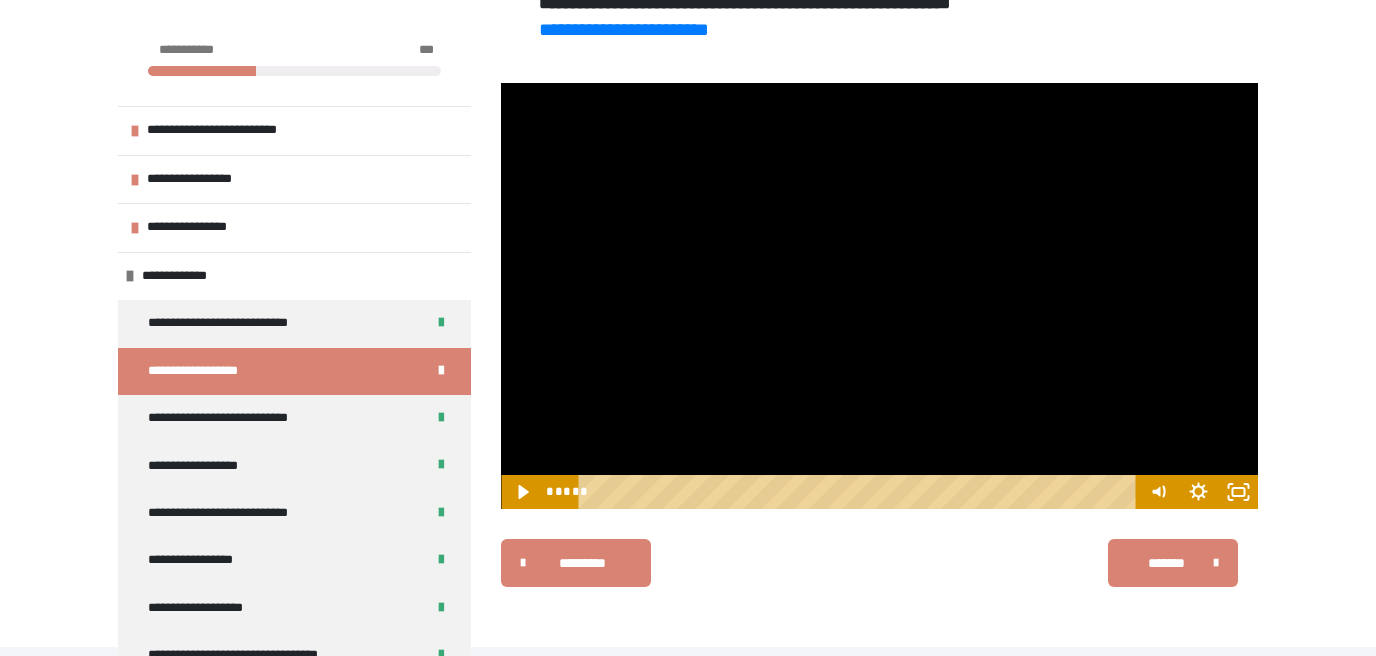 click at bounding box center [879, 296] 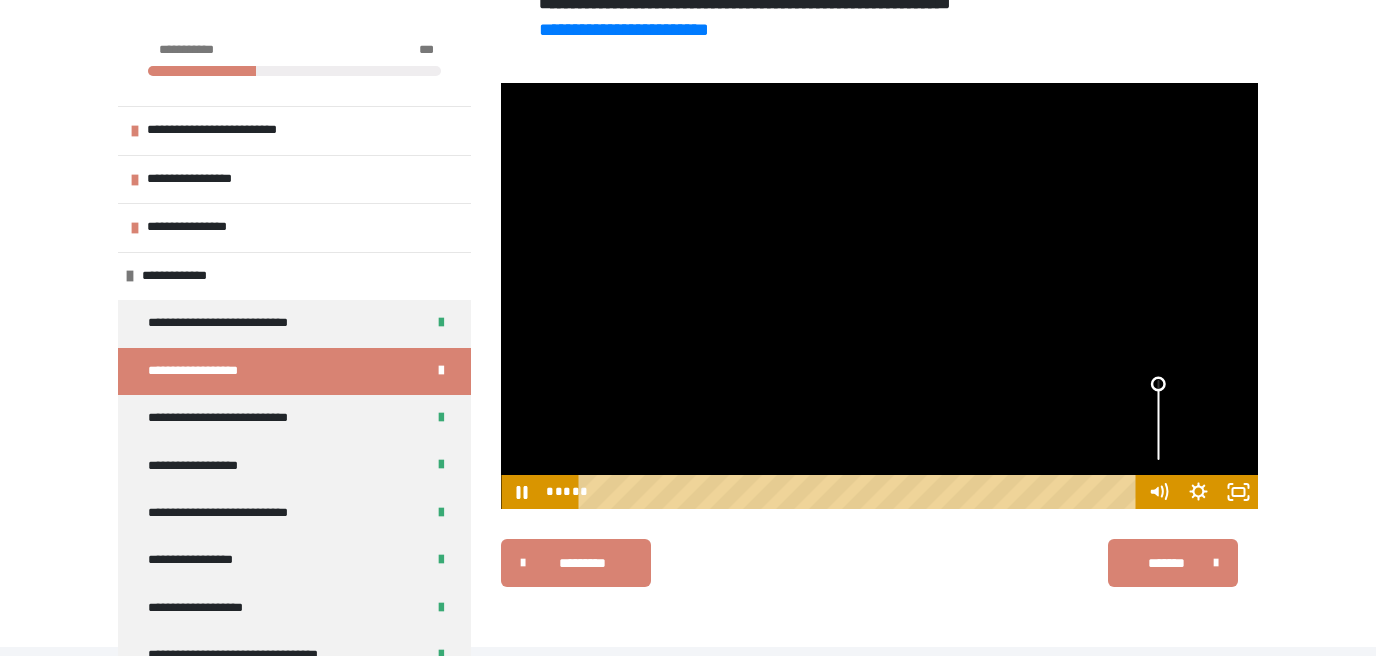 drag, startPoint x: 1161, startPoint y: 422, endPoint x: 1165, endPoint y: 393, distance: 29.274563 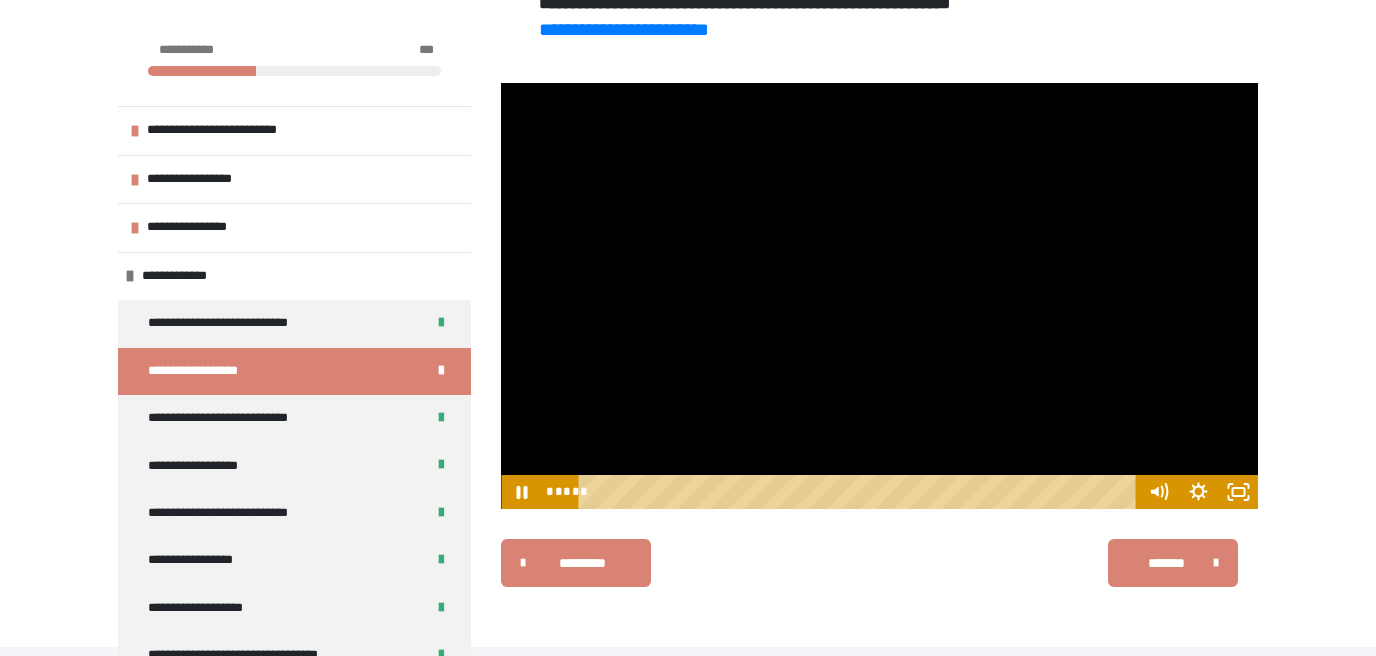 click at bounding box center (879, 296) 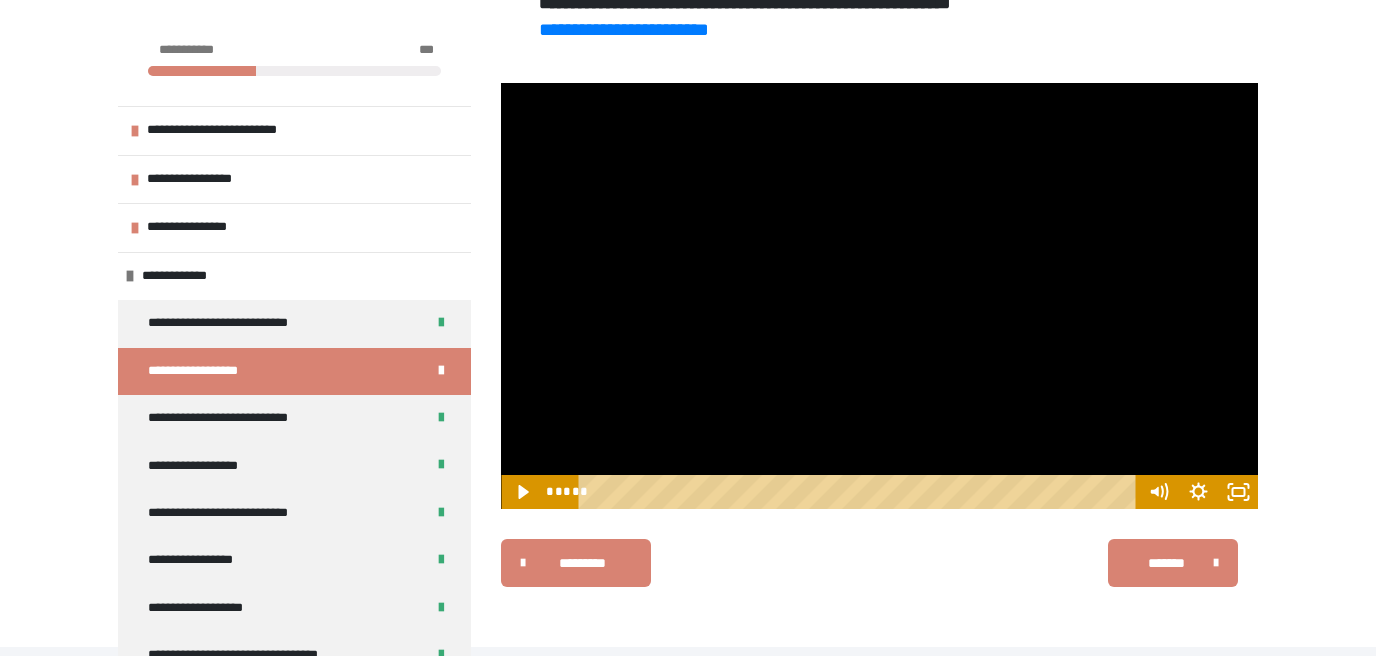 click at bounding box center [879, 296] 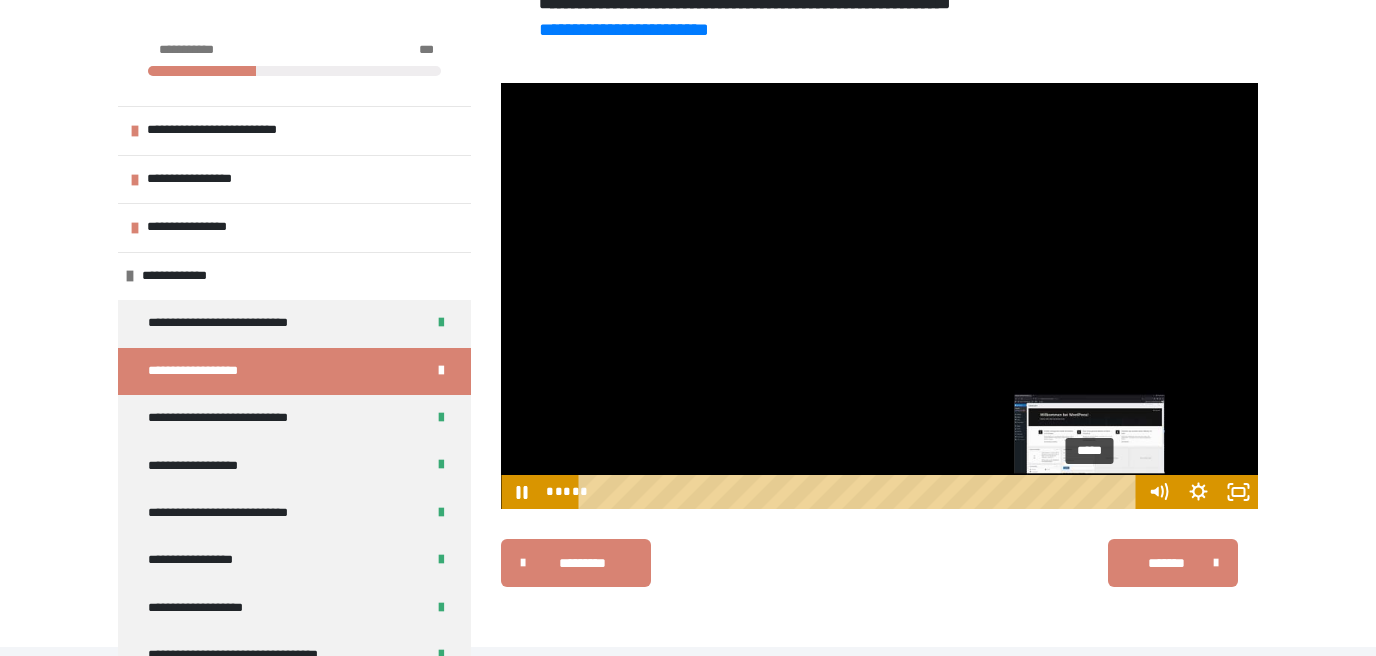 click on "*****" at bounding box center [861, 492] 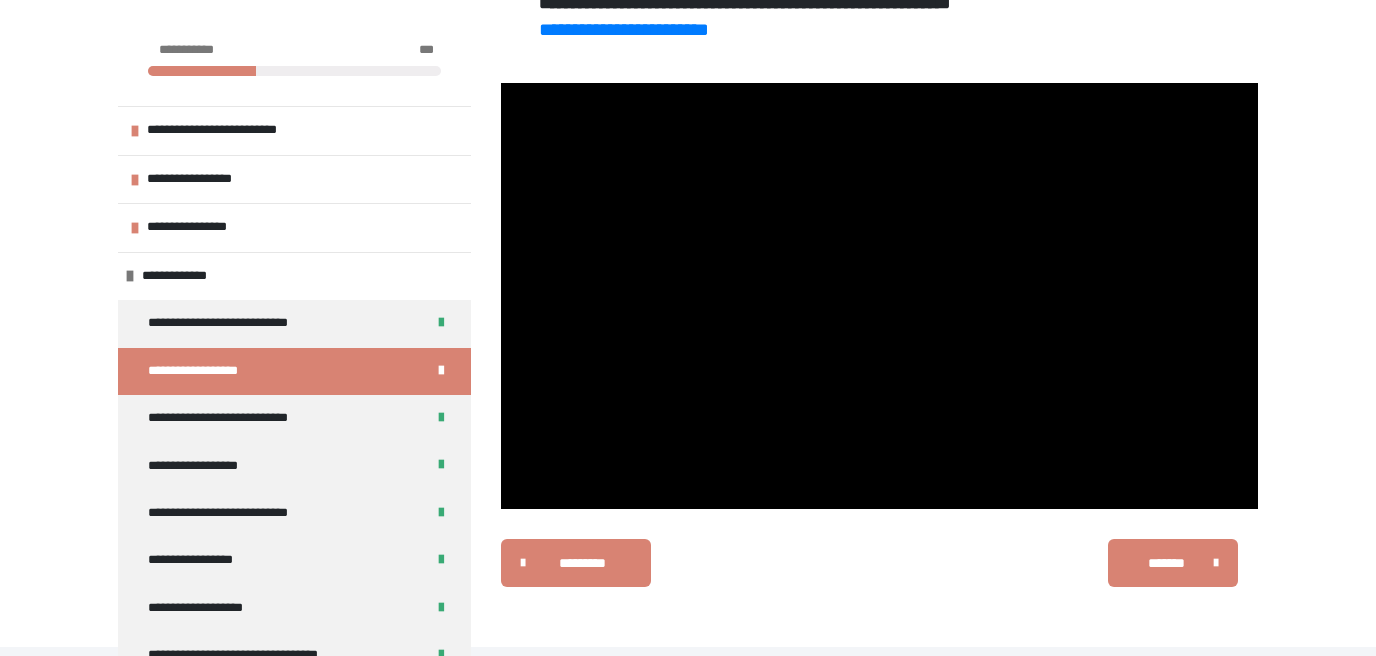 click at bounding box center [879, 296] 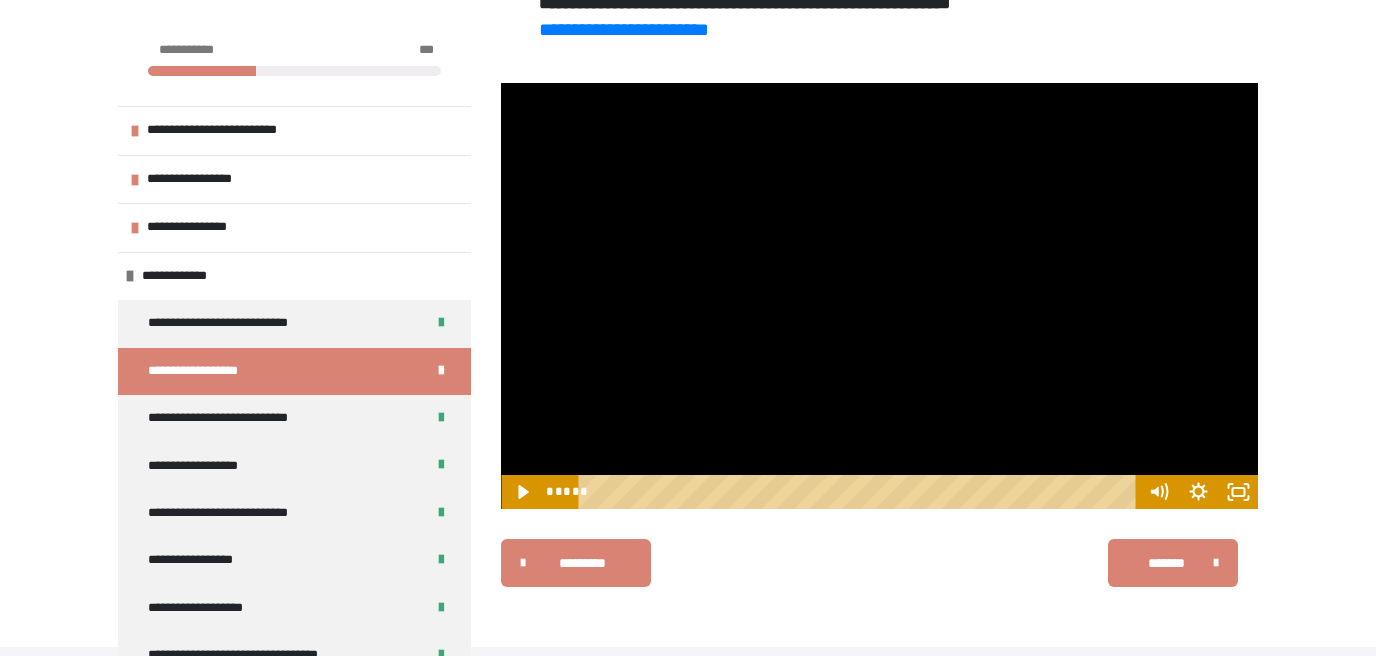 click at bounding box center (879, 296) 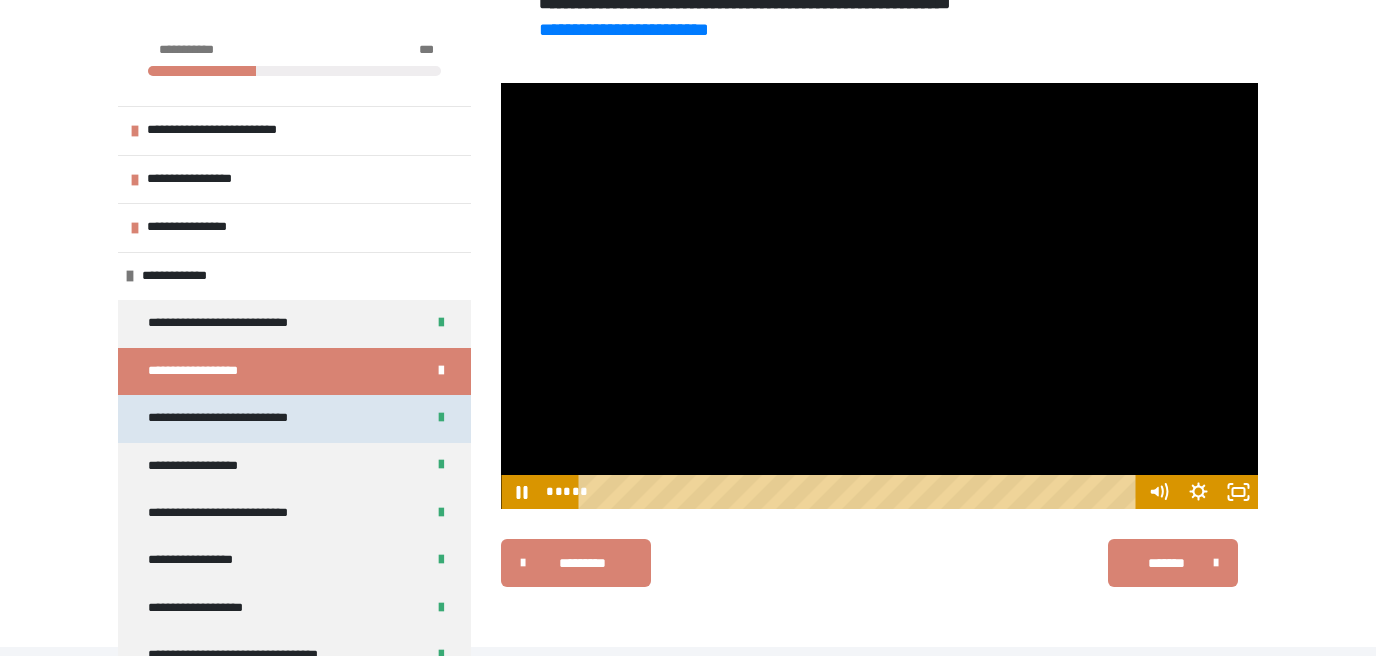 click on "**********" at bounding box center [260, 418] 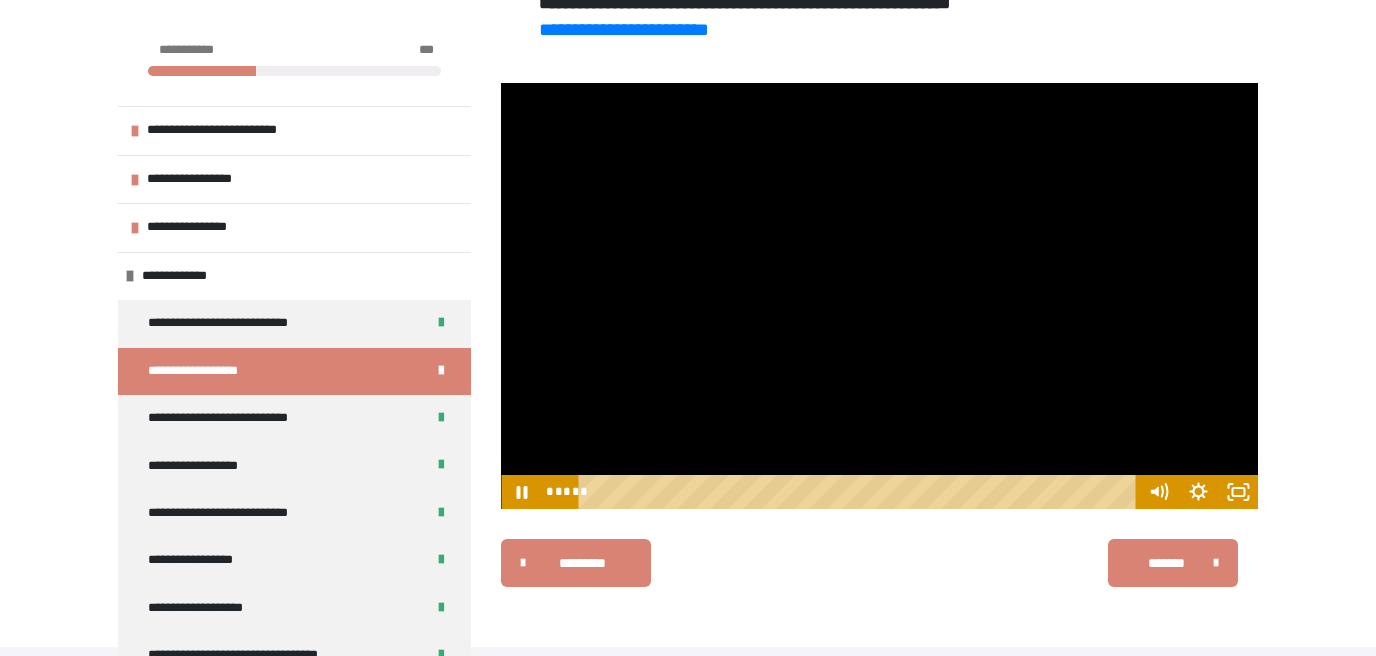 scroll, scrollTop: 270, scrollLeft: 0, axis: vertical 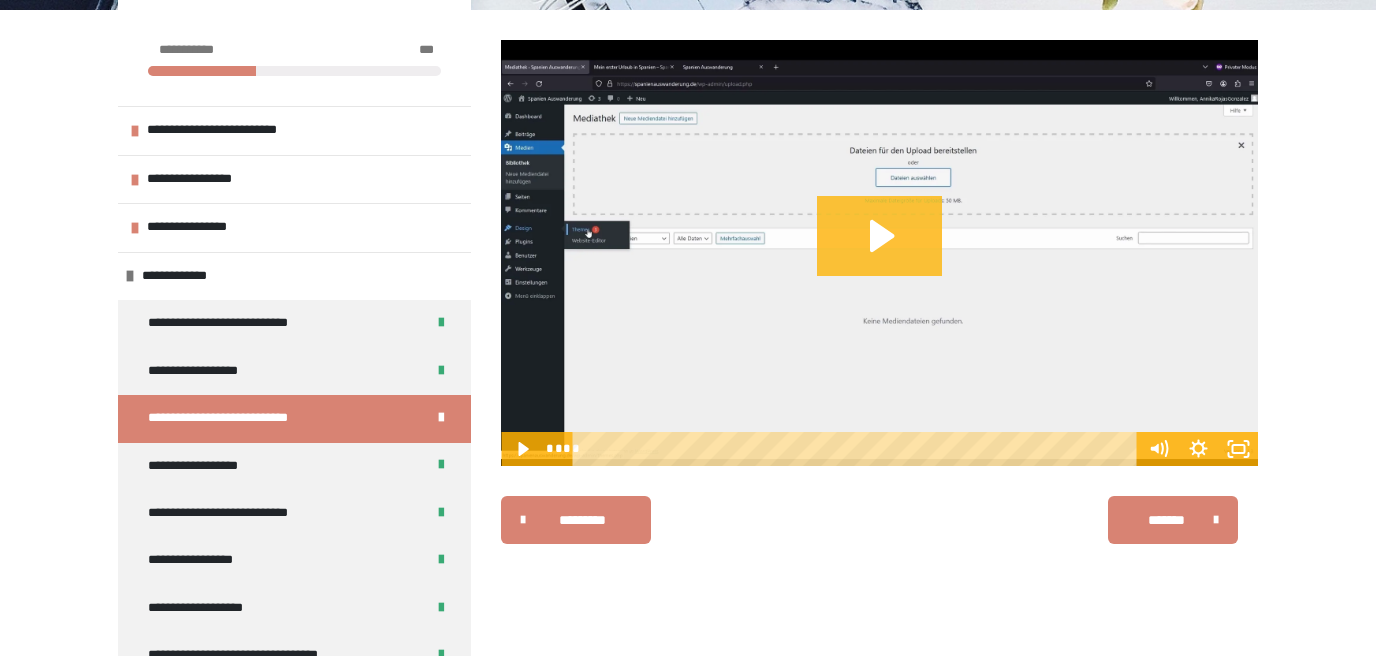 click 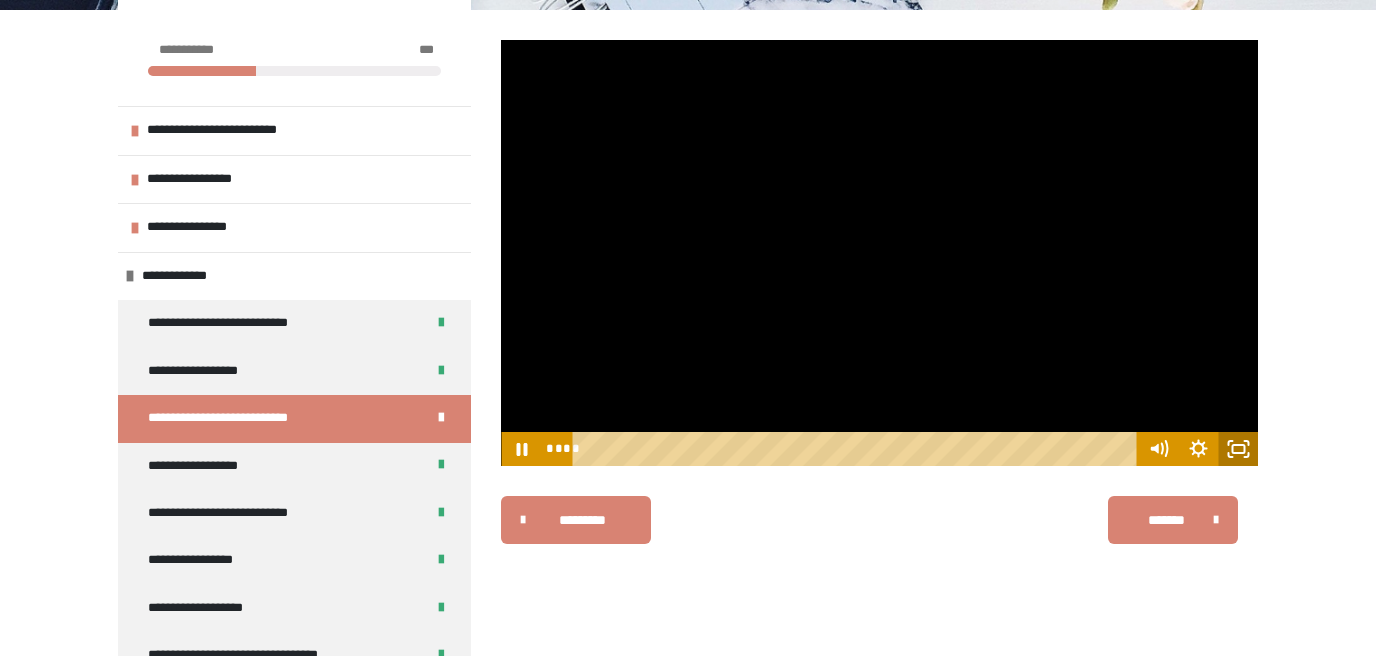 click 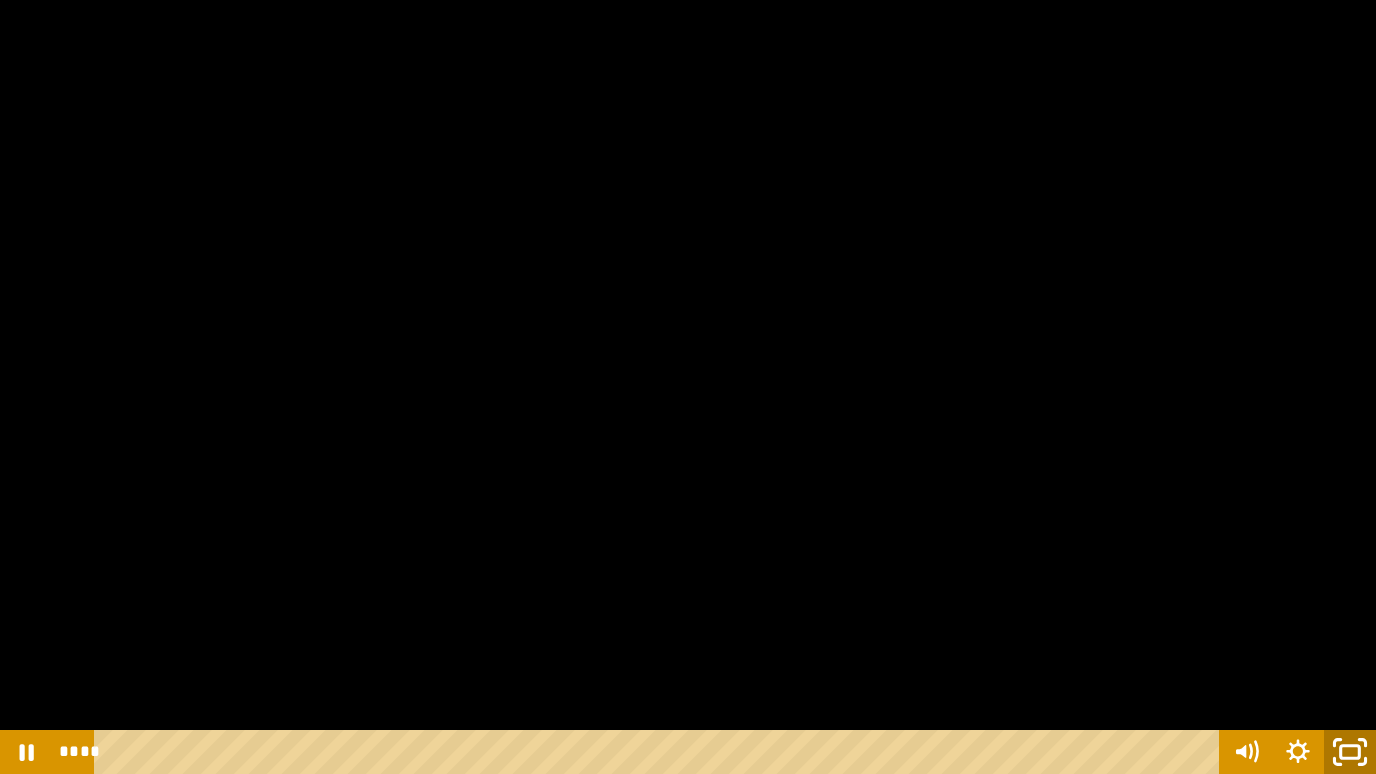 click 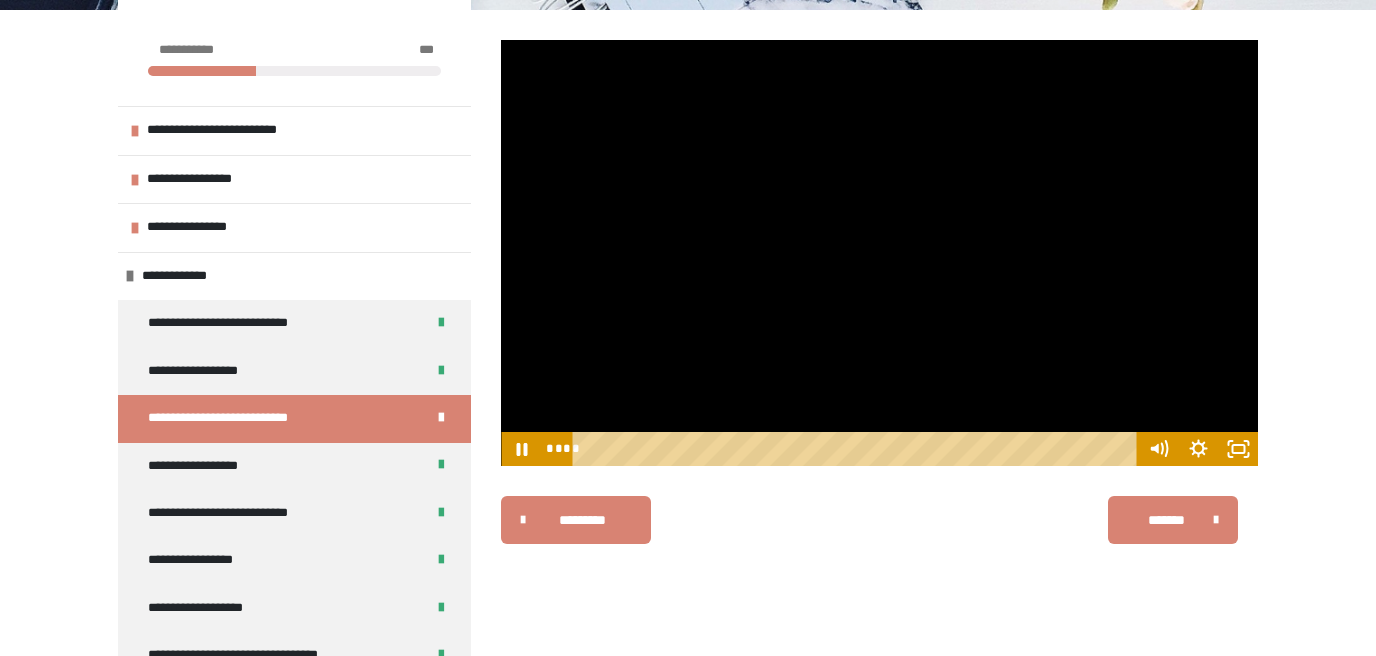 click at bounding box center (879, 253) 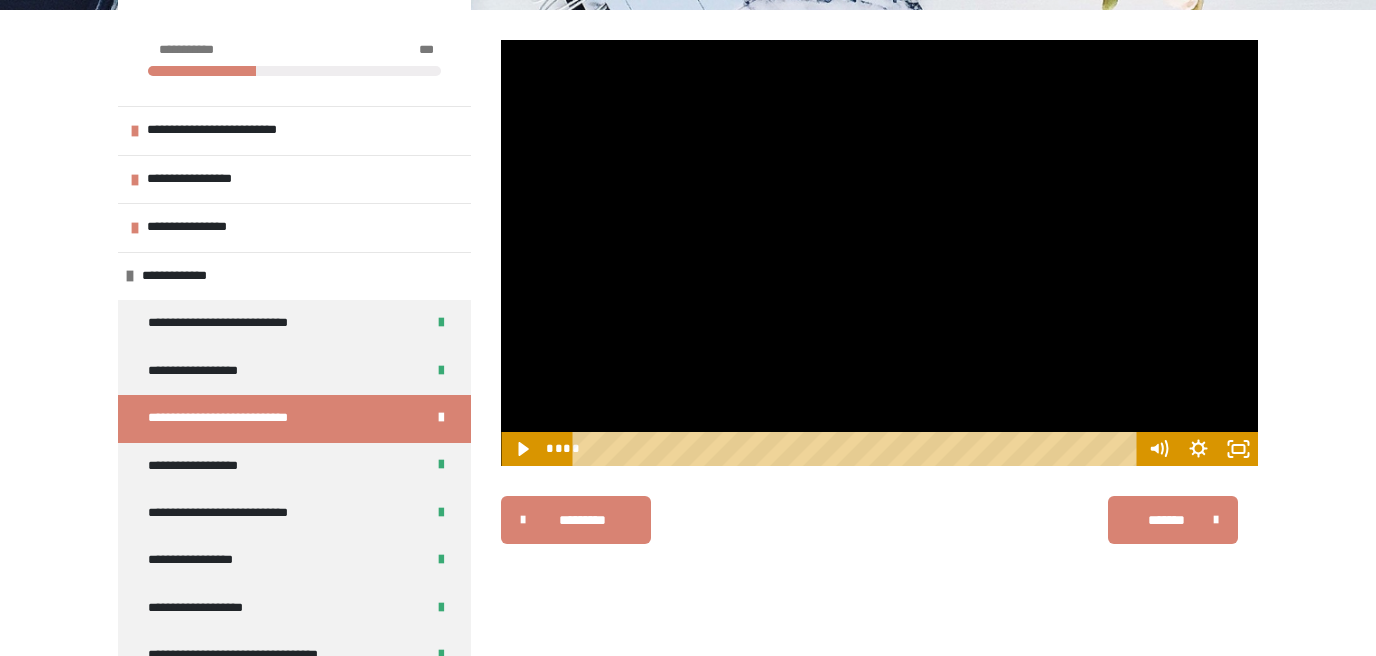 click at bounding box center [879, 253] 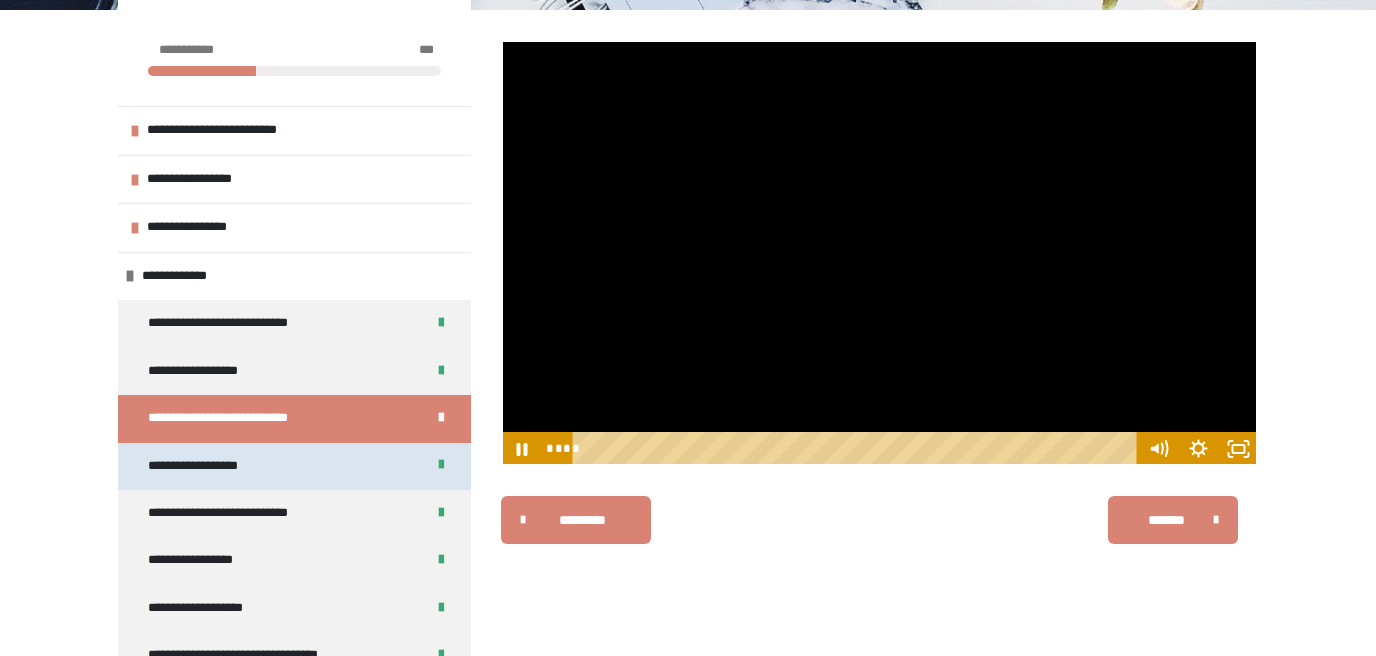 click on "**********" at bounding box center [214, 466] 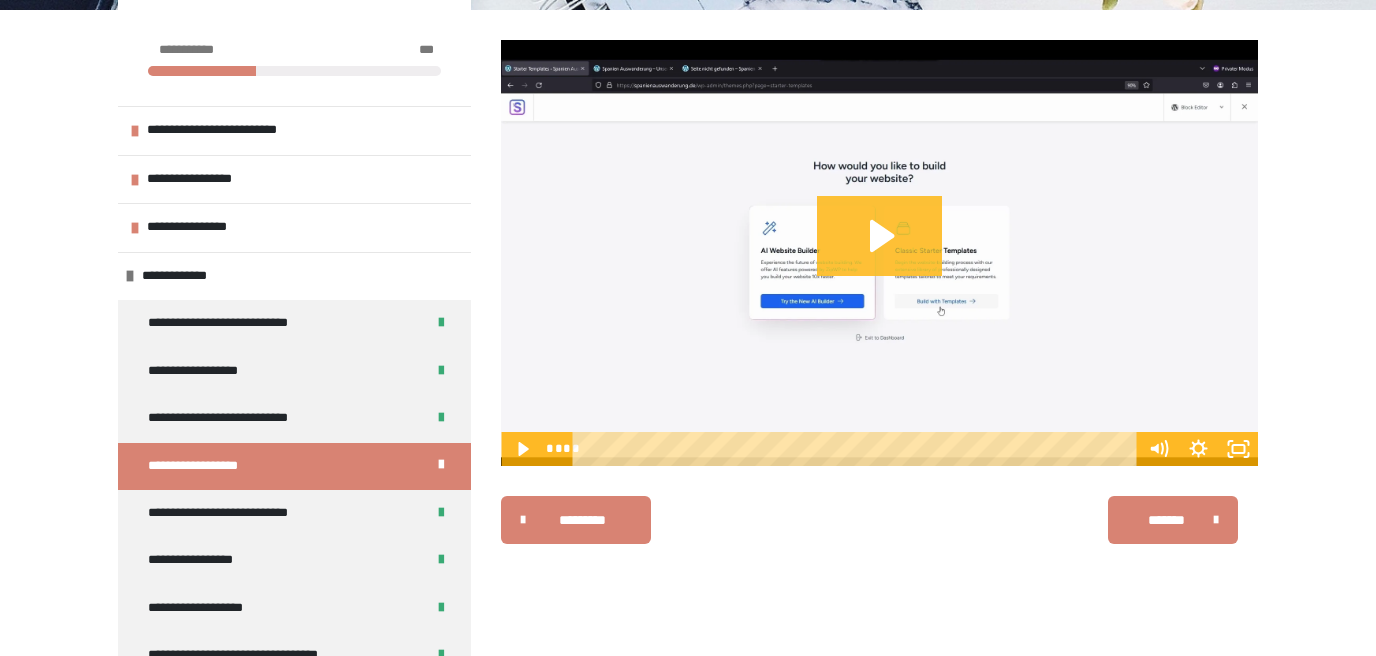 click 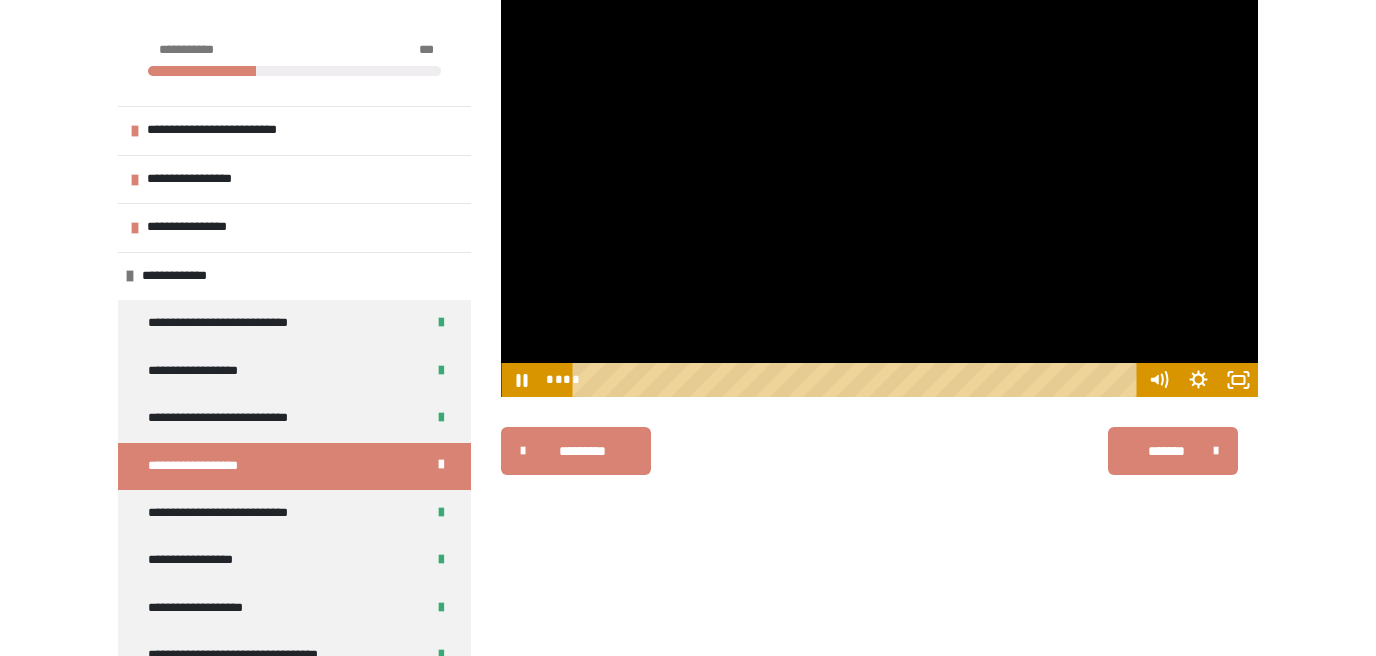 scroll, scrollTop: 215, scrollLeft: 0, axis: vertical 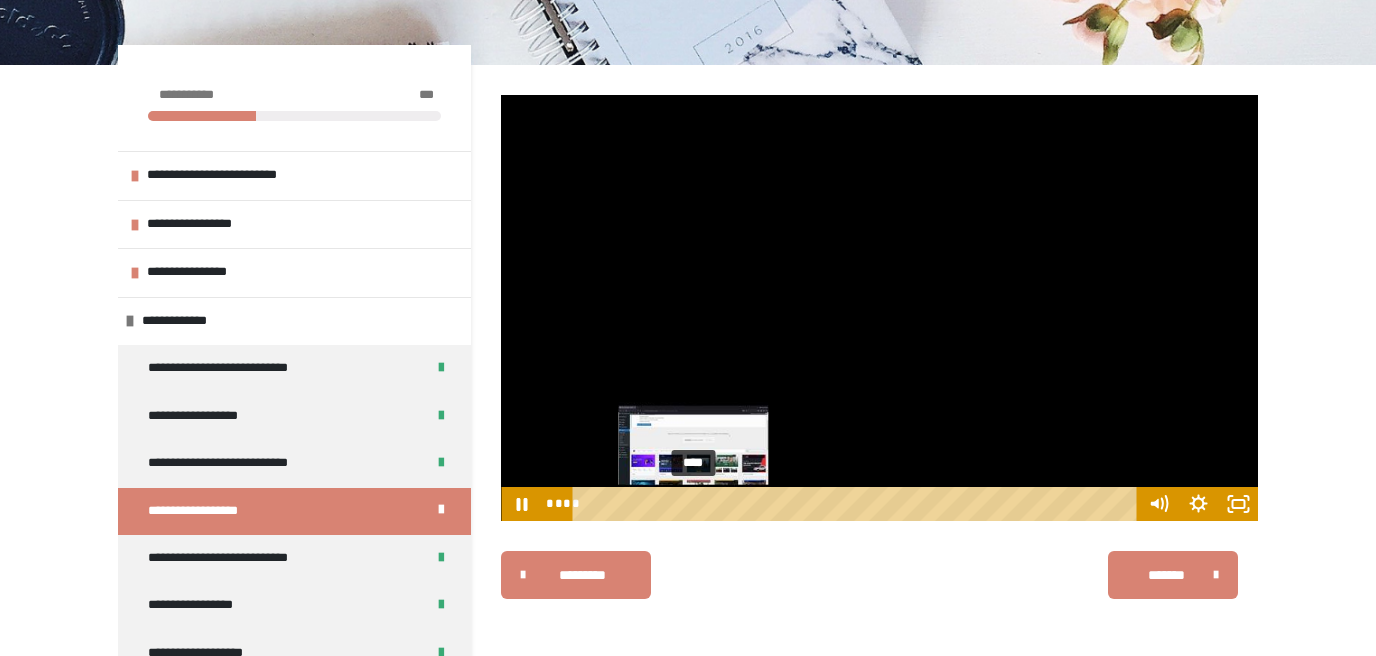 click on "****" at bounding box center [858, 504] 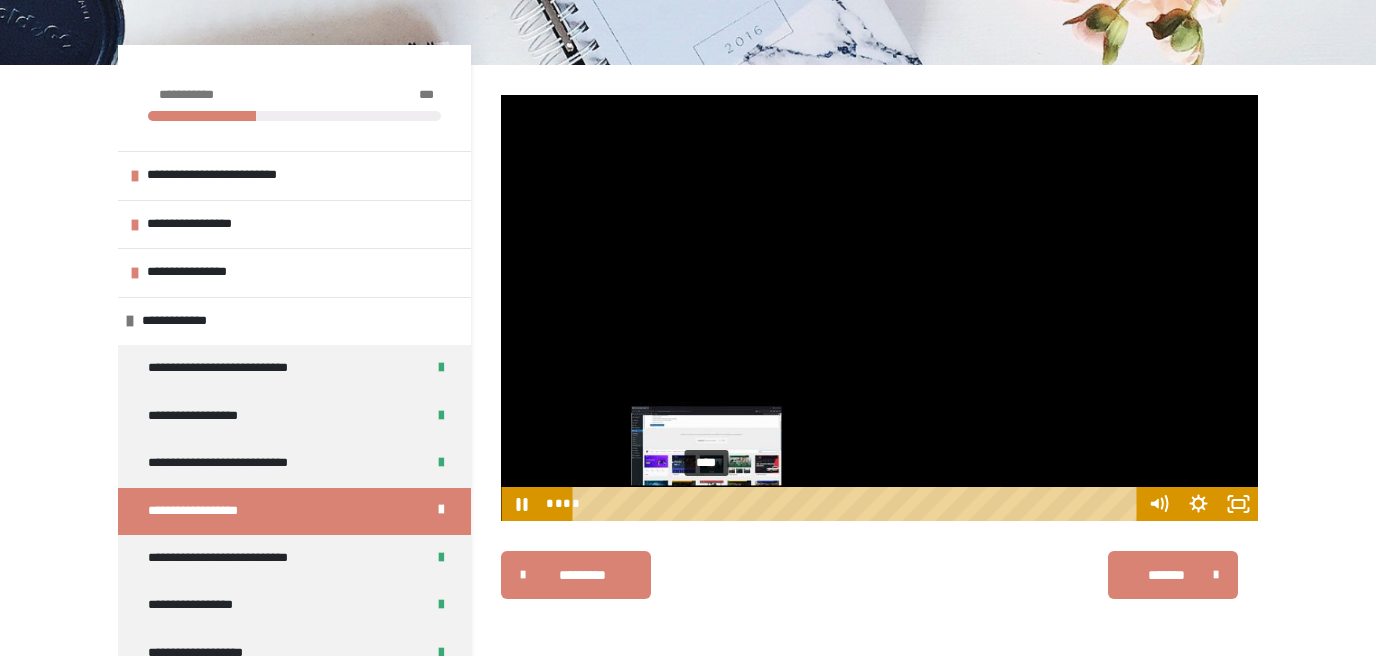 click on "****" at bounding box center (858, 504) 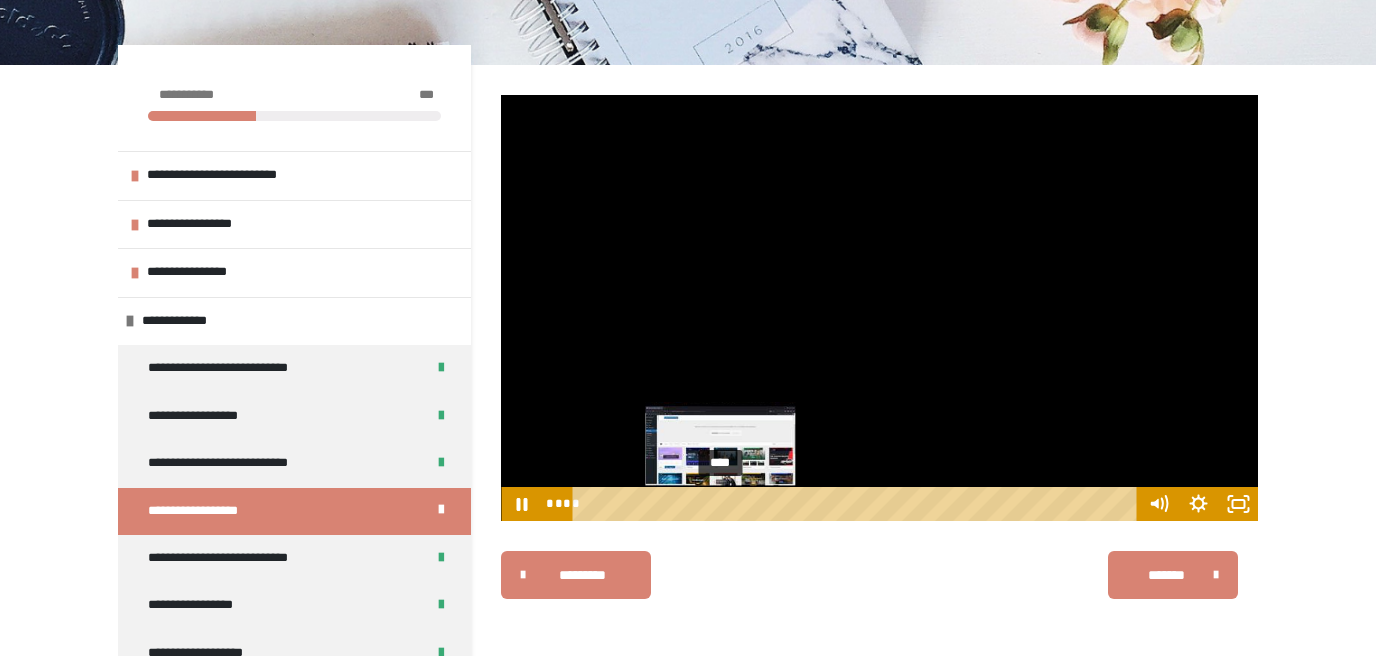 click on "****" at bounding box center (858, 504) 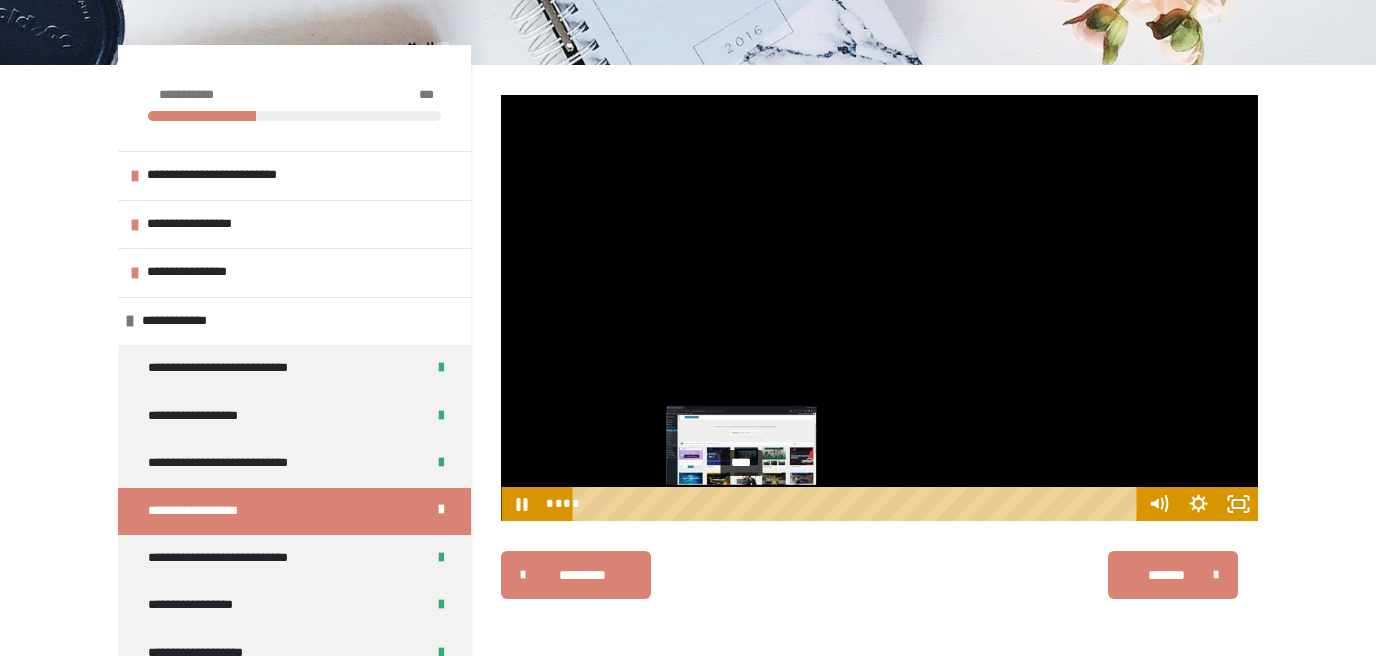 click on "****" at bounding box center [858, 504] 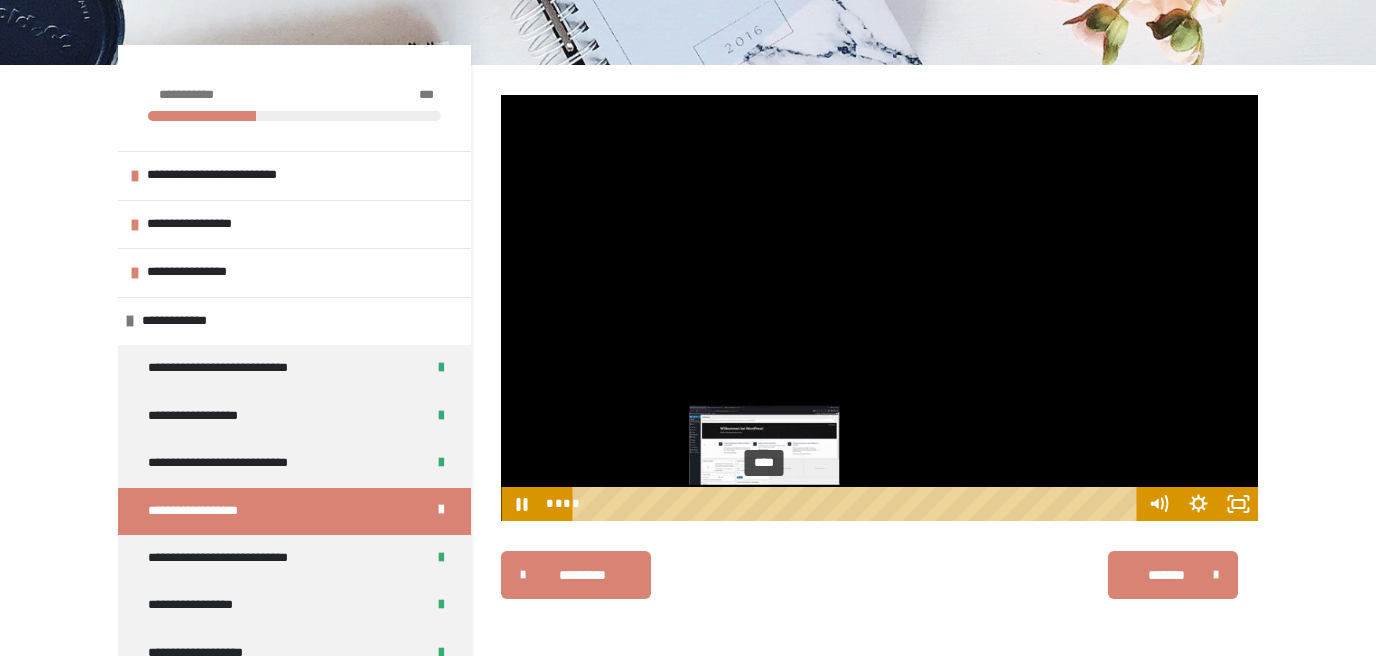 click on "****" at bounding box center [858, 504] 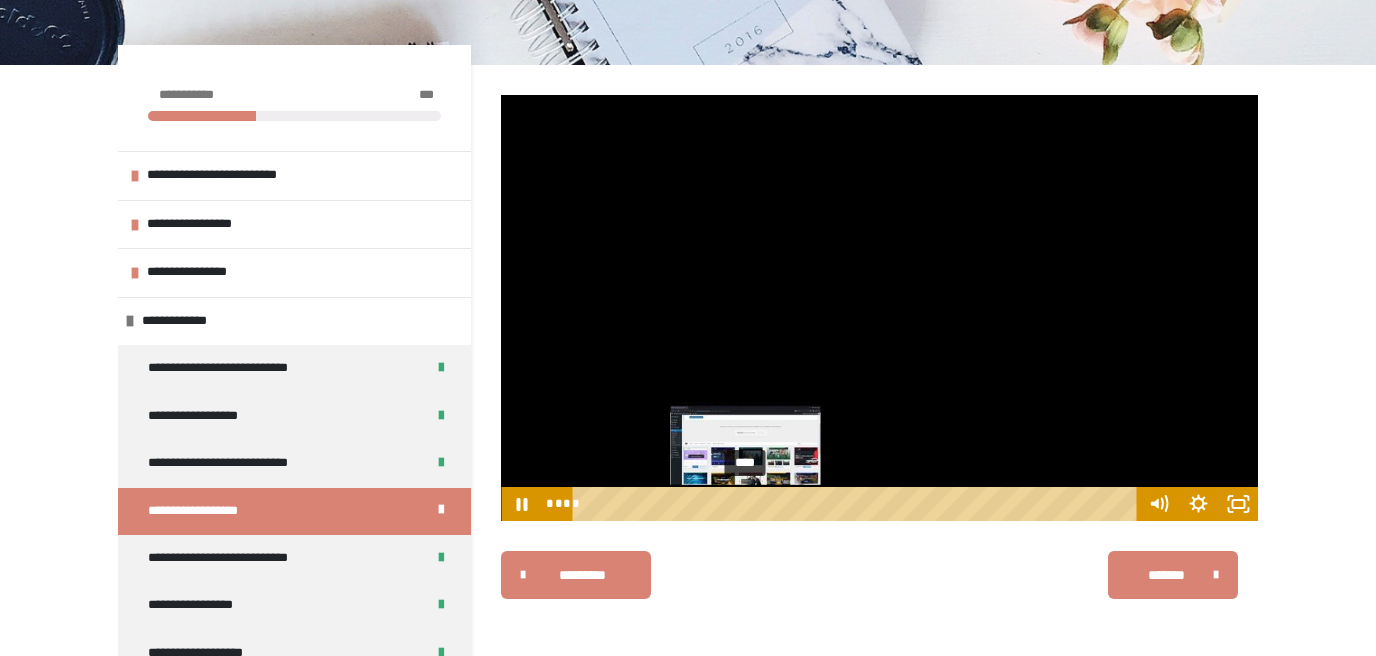 click on "****" at bounding box center (858, 504) 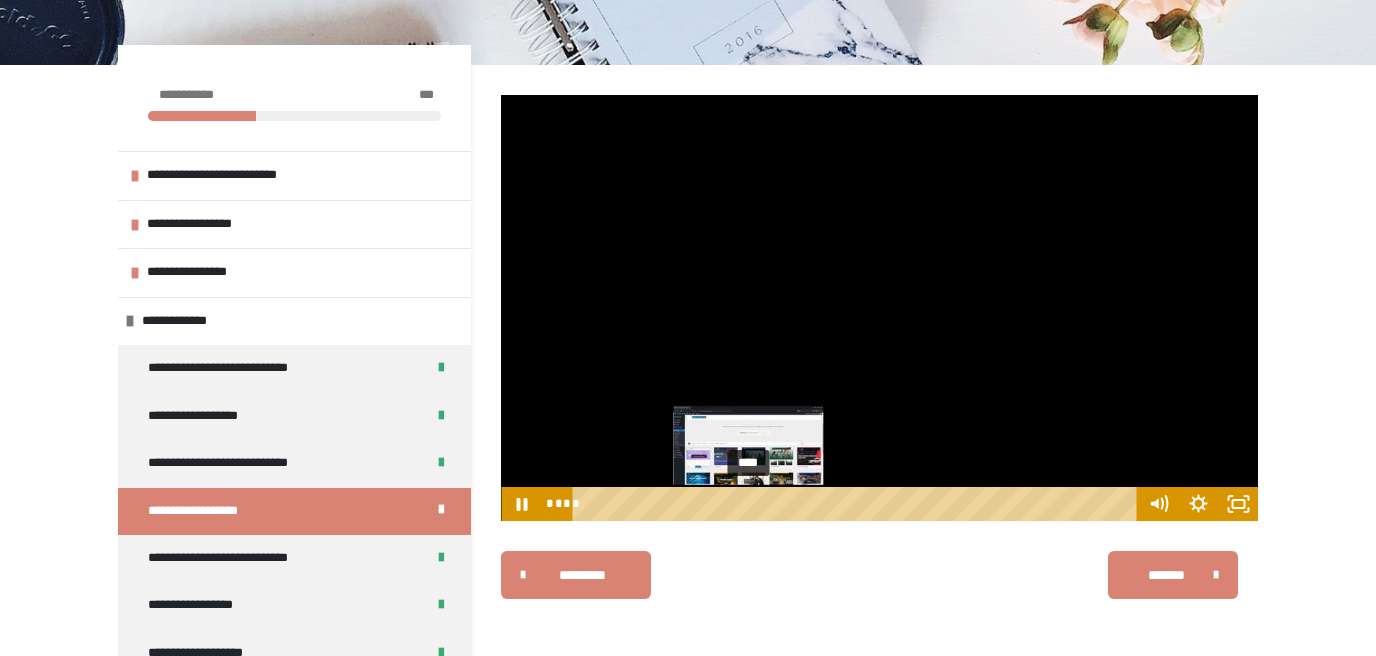 click on "****" at bounding box center [858, 504] 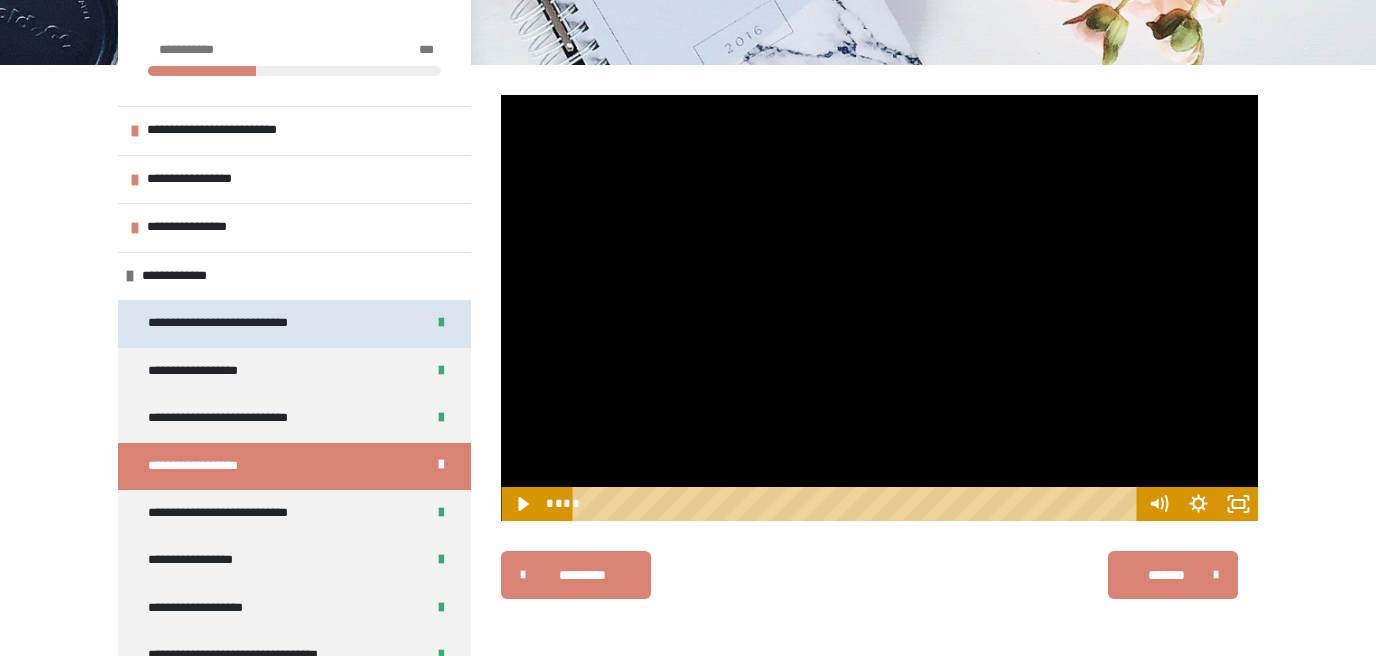 scroll, scrollTop: 339, scrollLeft: 0, axis: vertical 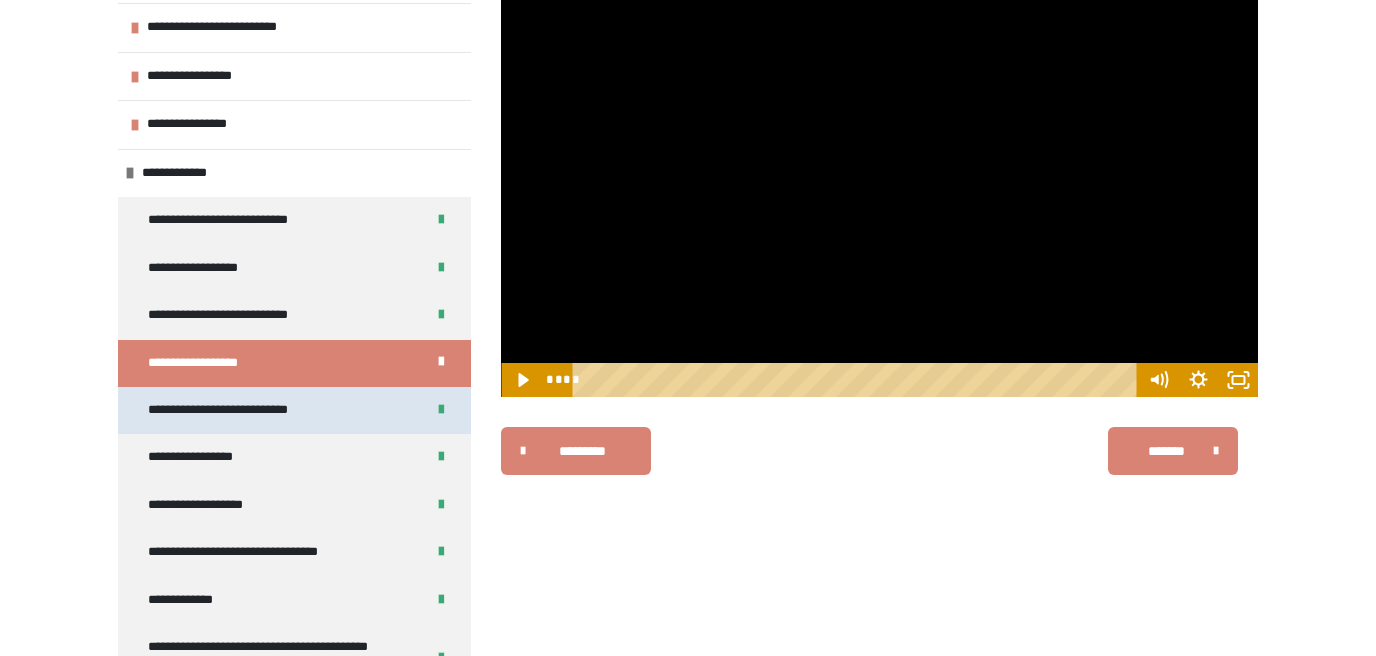 click on "**********" at bounding box center (255, 410) 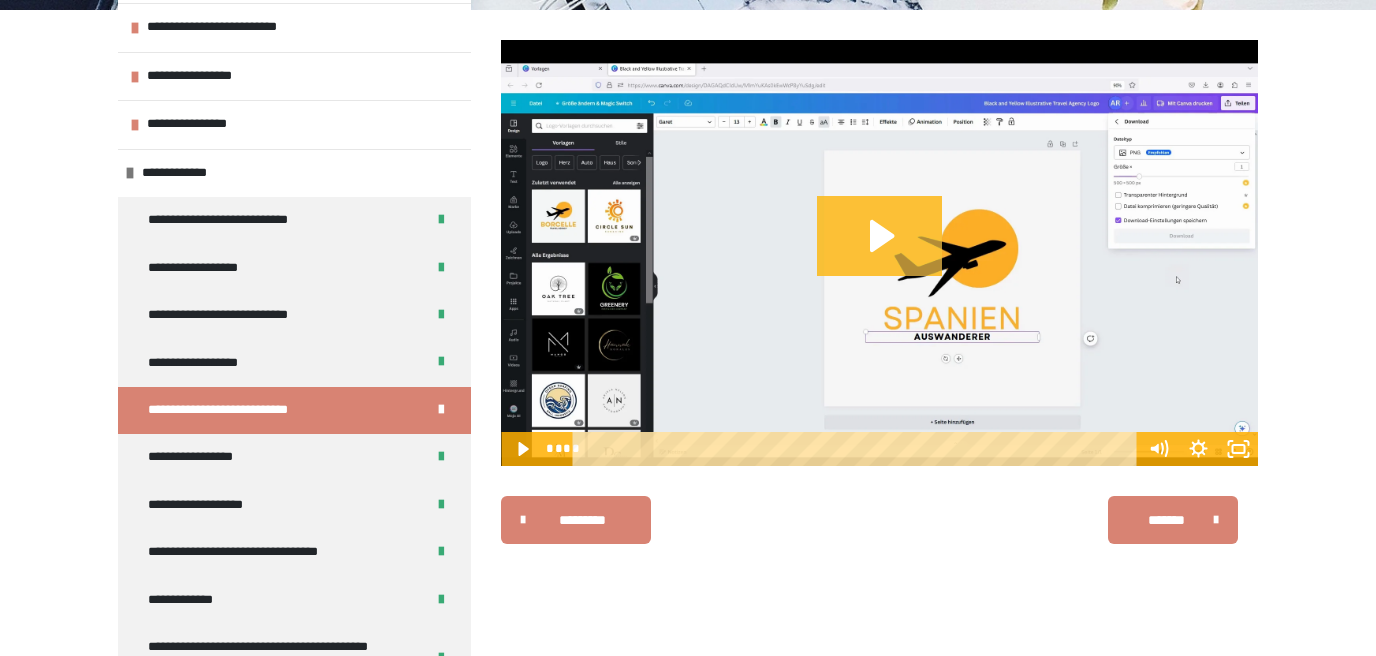 click 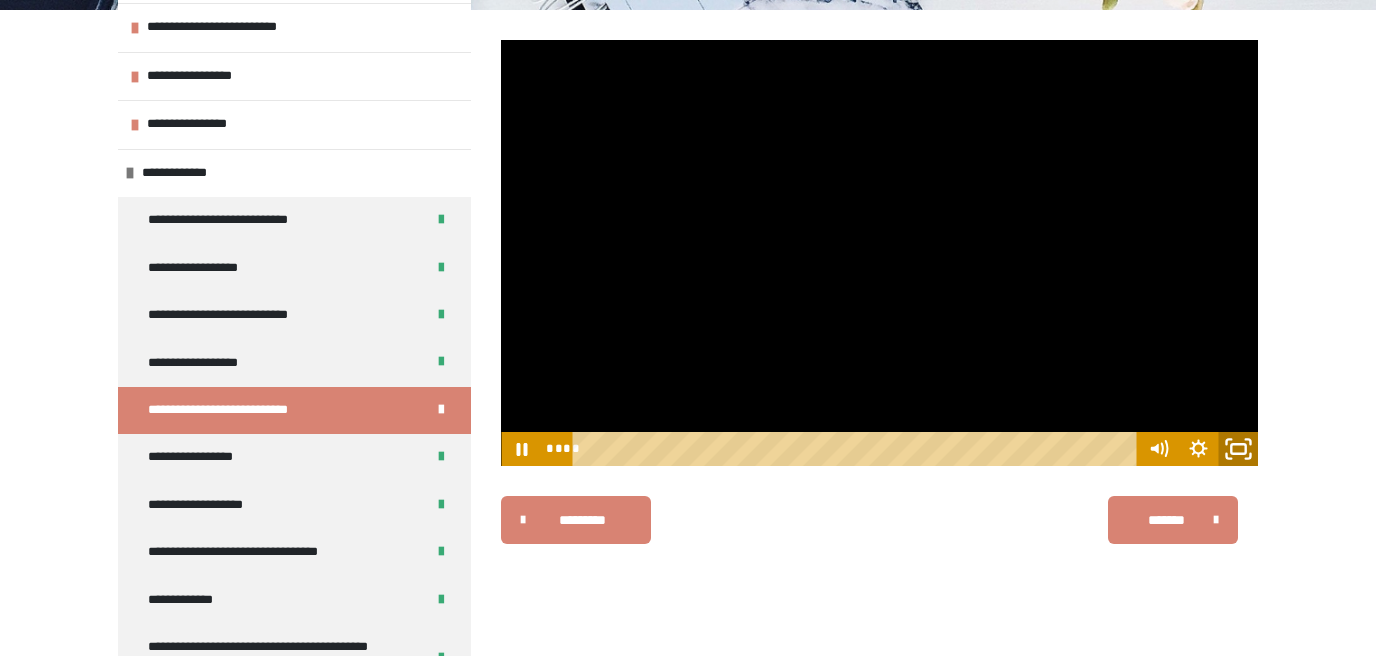 click 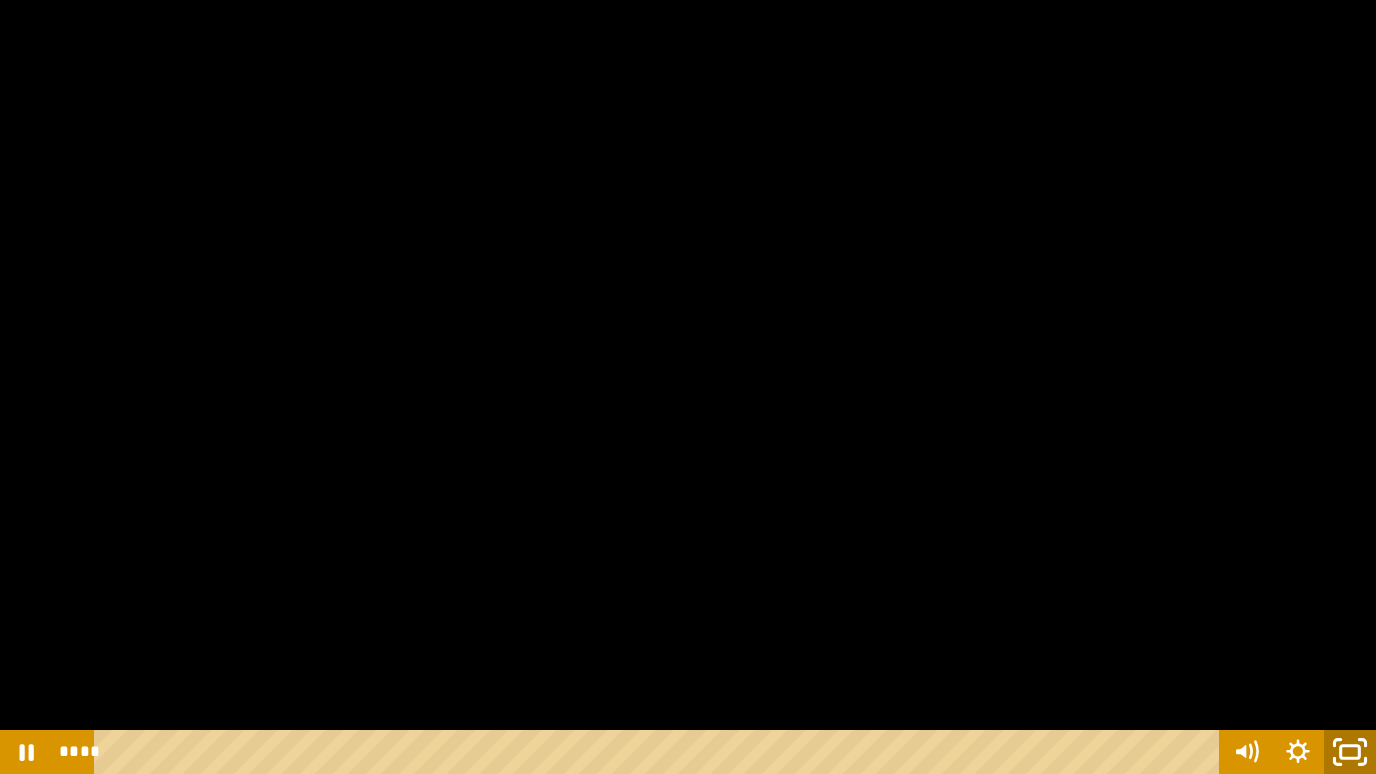 click 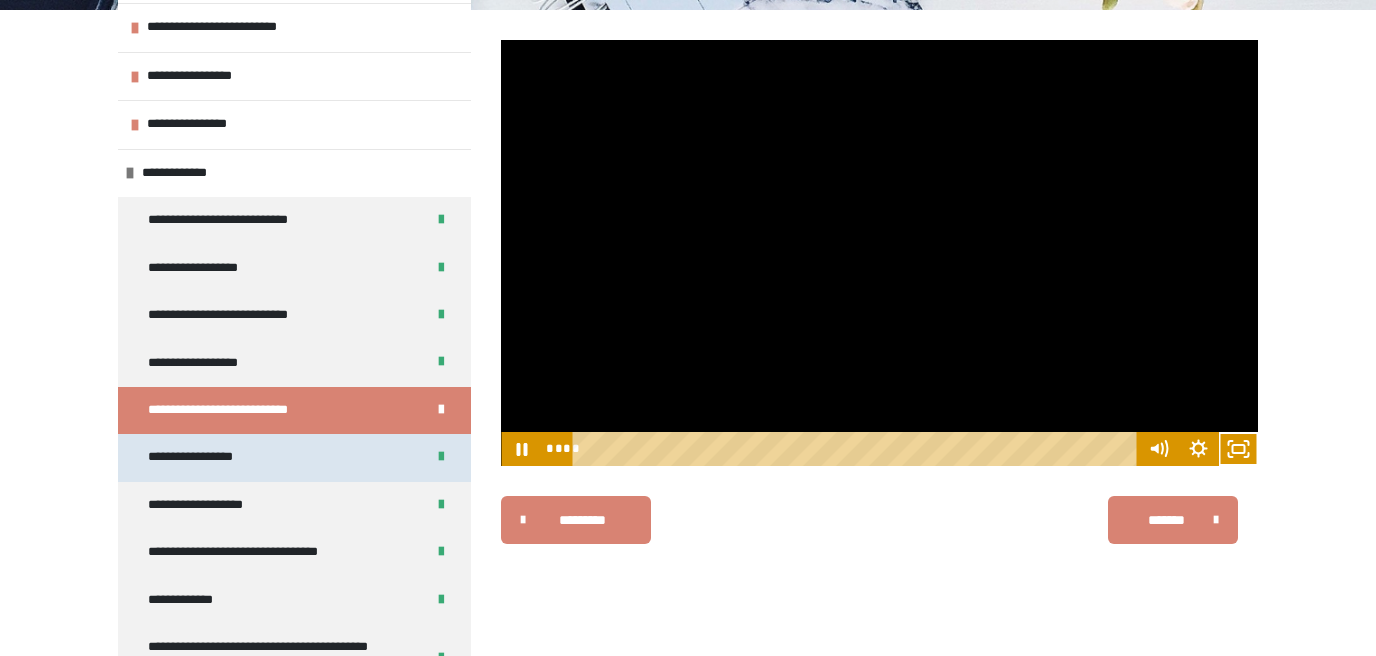 click on "**********" at bounding box center (215, 457) 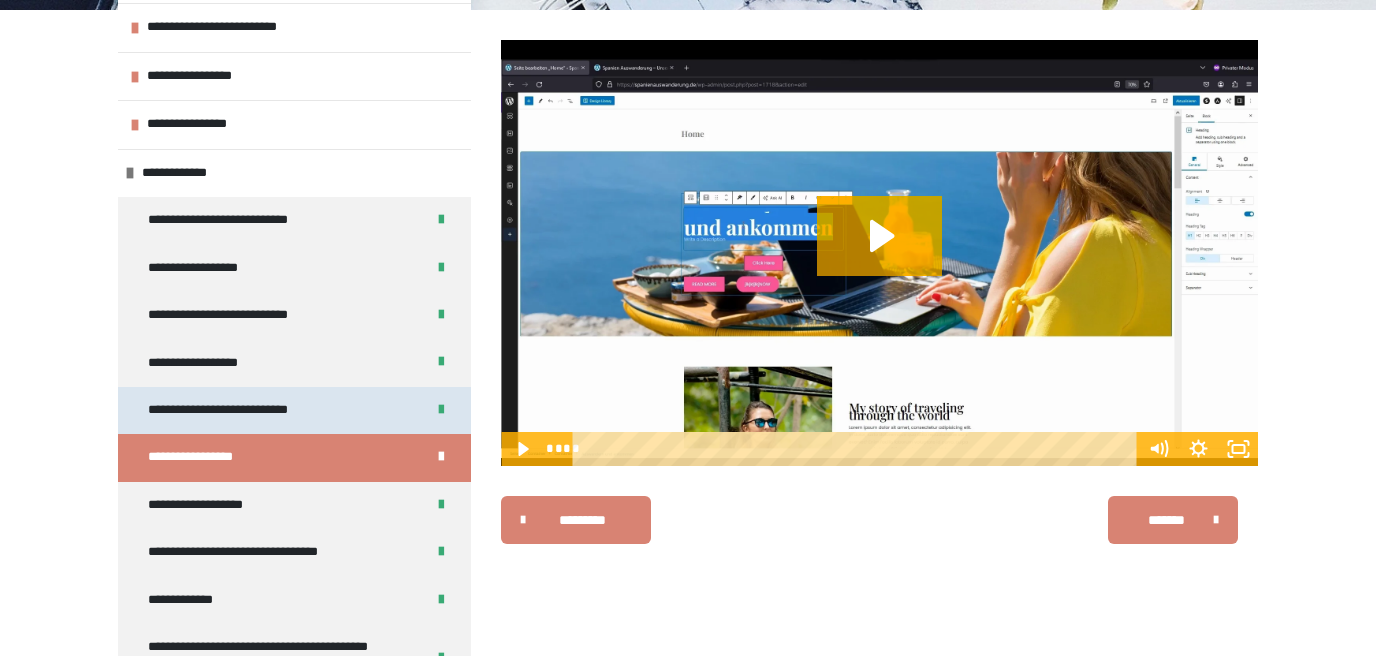 click on "**********" at bounding box center (255, 410) 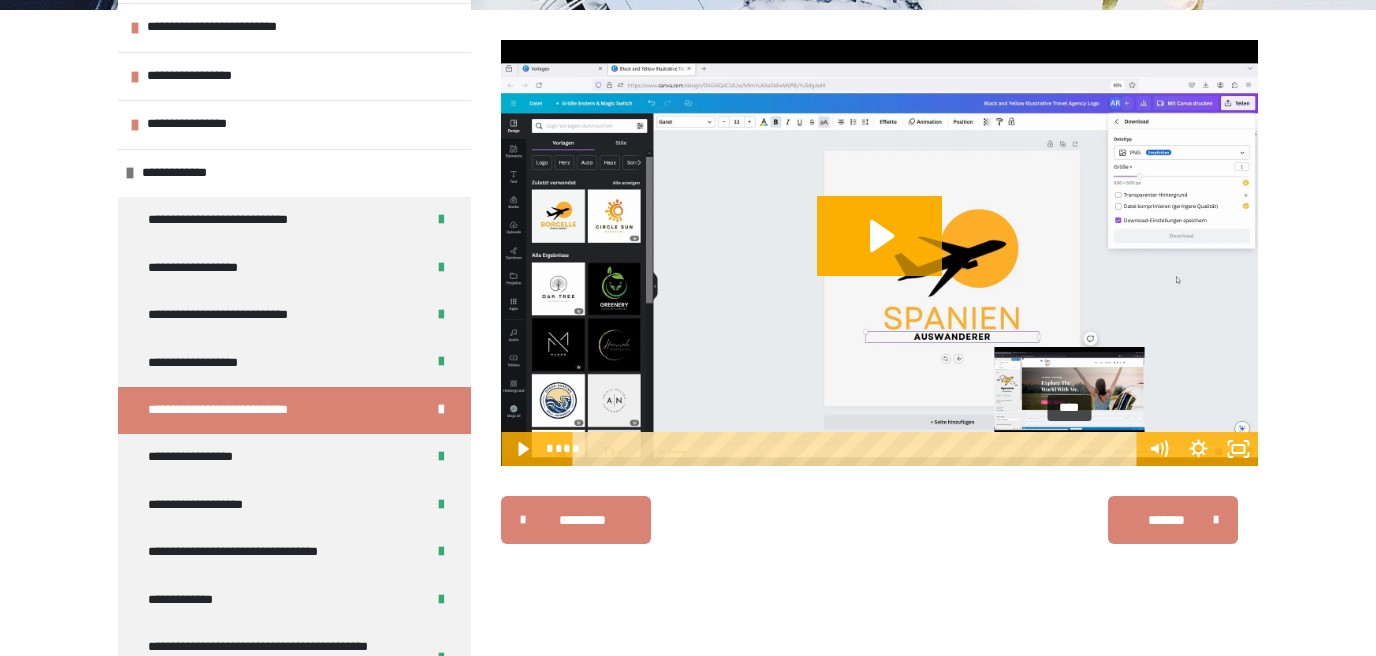click on "****" at bounding box center [858, 449] 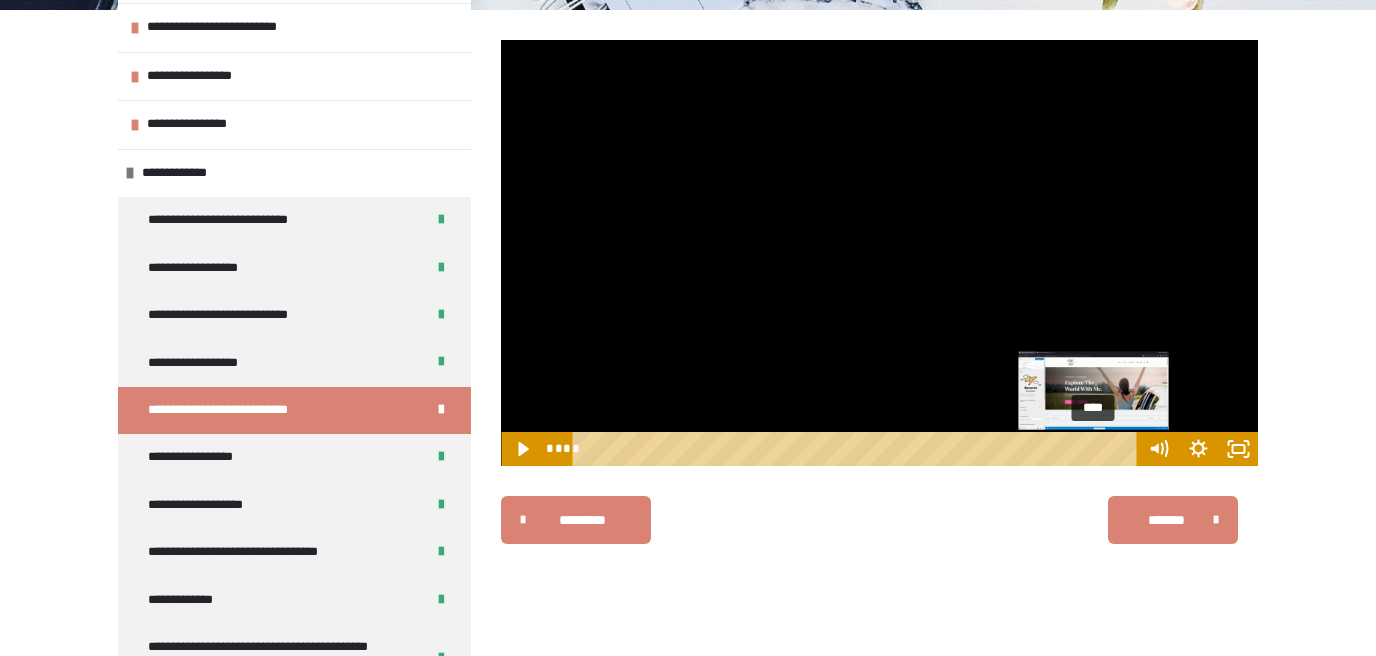click on "****" at bounding box center (858, 449) 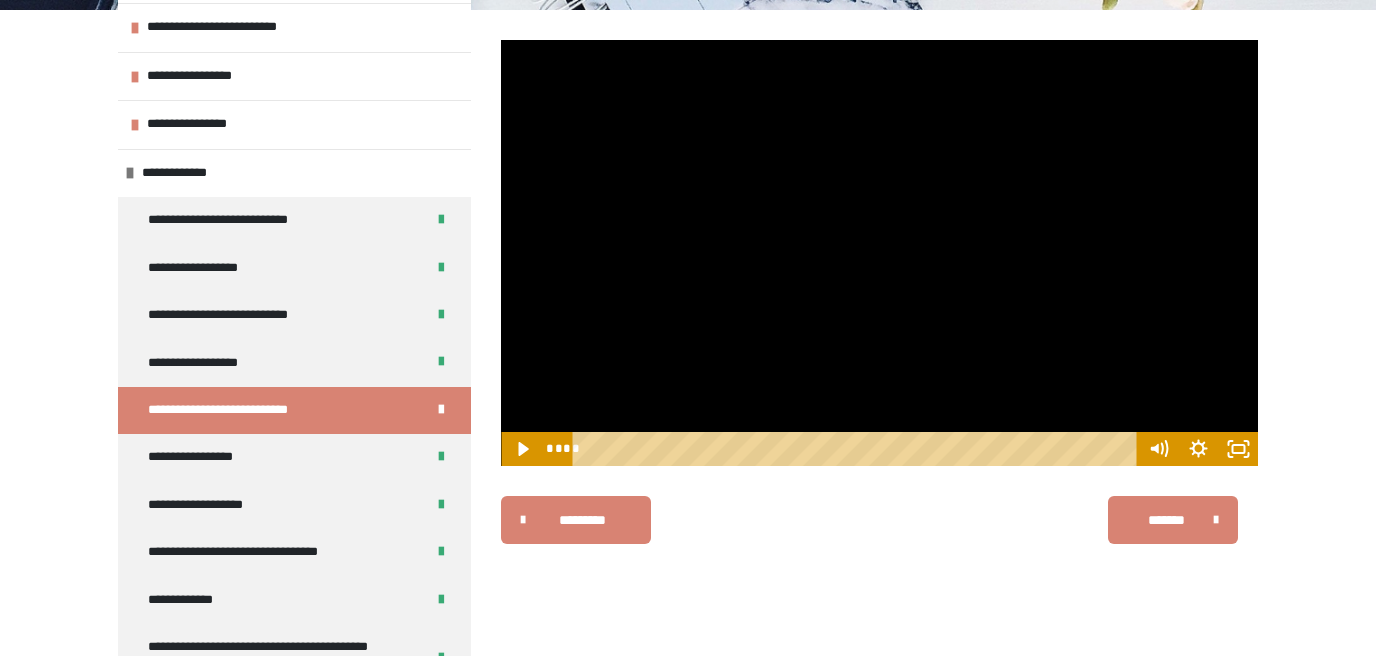 drag, startPoint x: 1008, startPoint y: 286, endPoint x: 1018, endPoint y: 287, distance: 10.049875 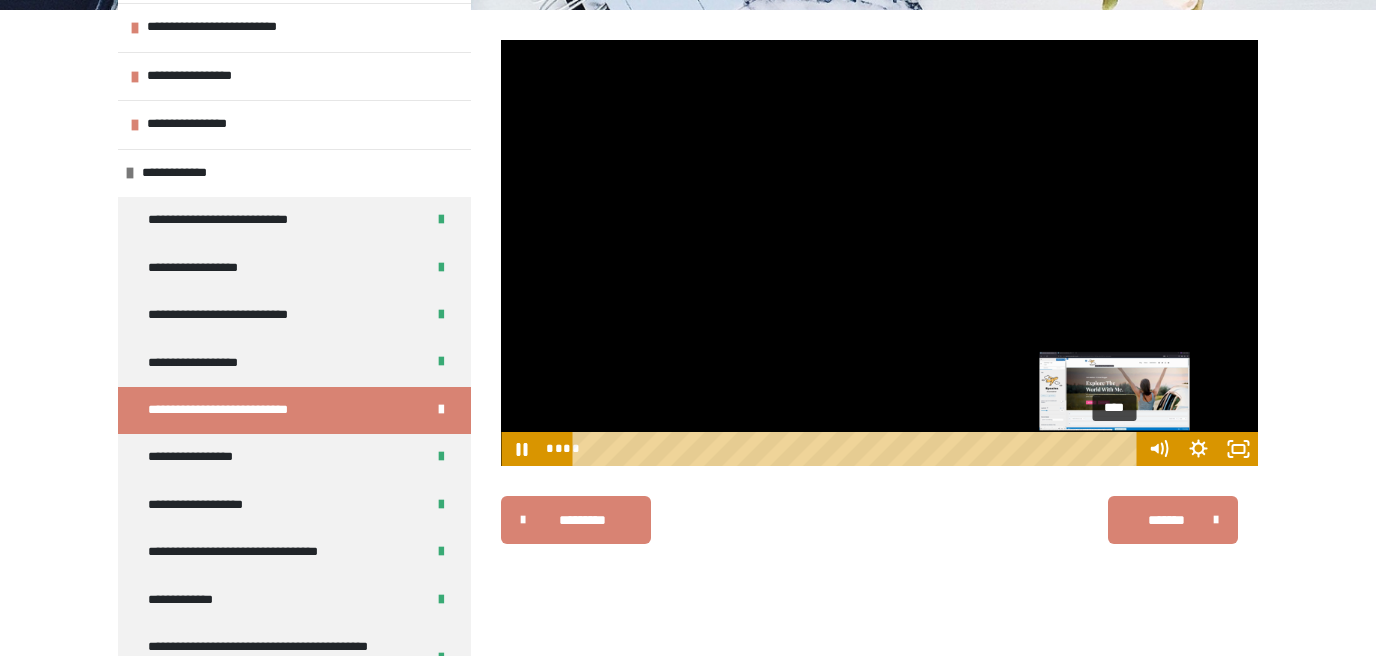 click on "****" at bounding box center [858, 449] 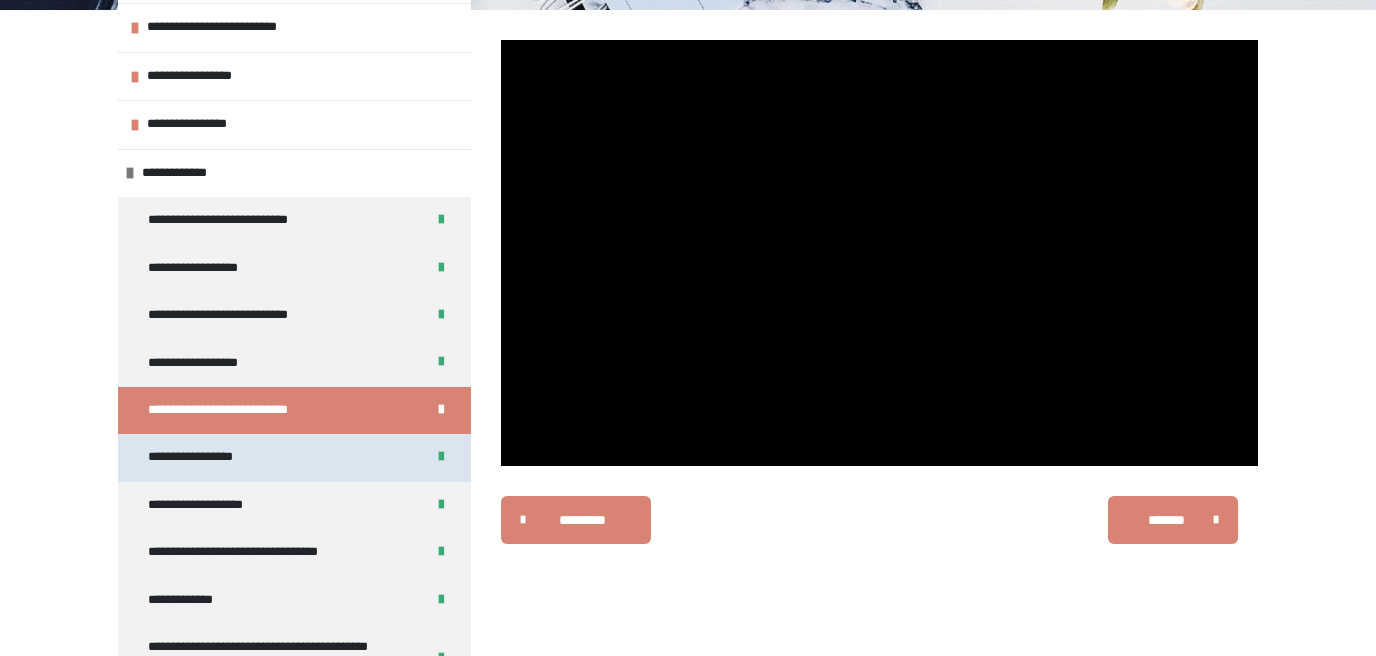 click on "**********" at bounding box center [215, 457] 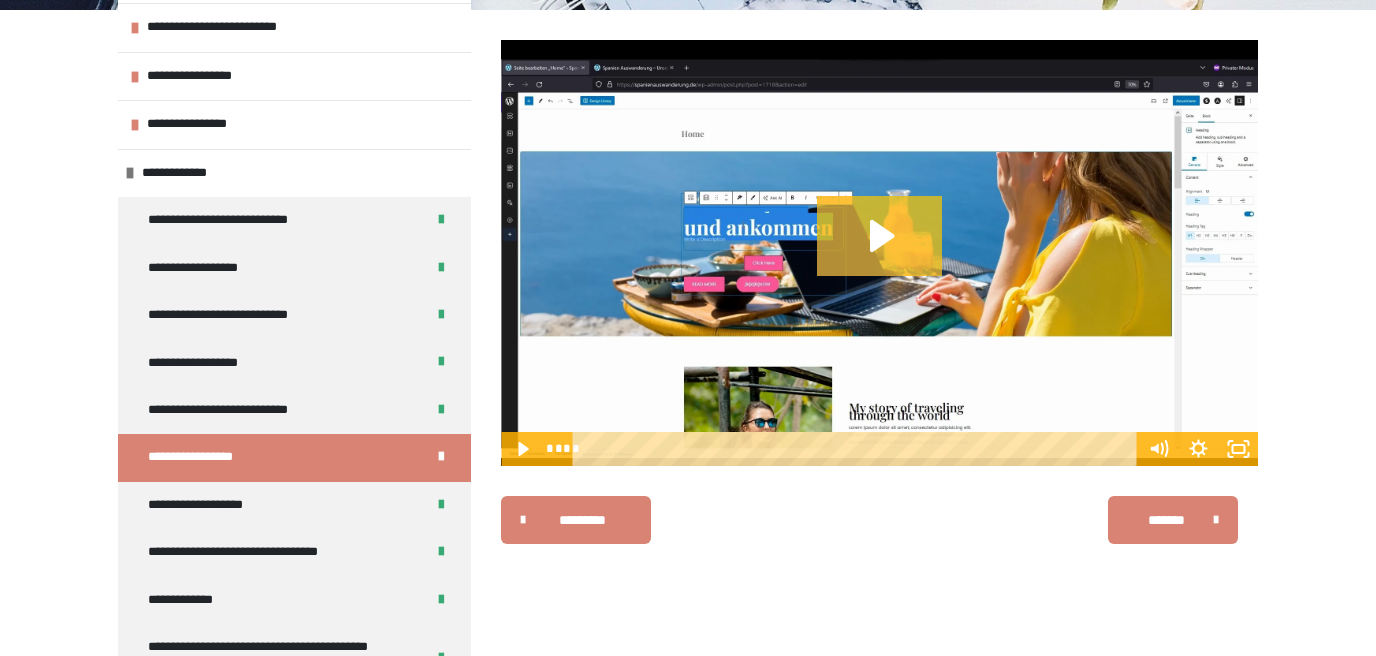 click 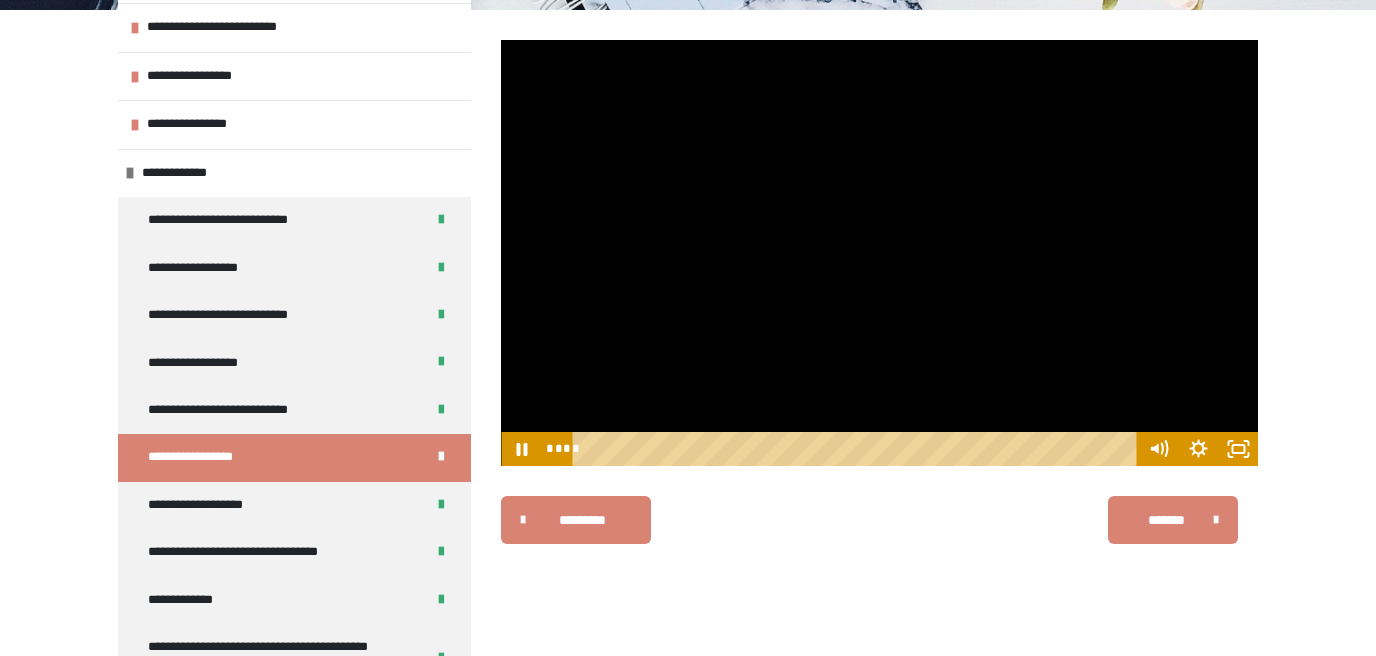 click at bounding box center (879, 253) 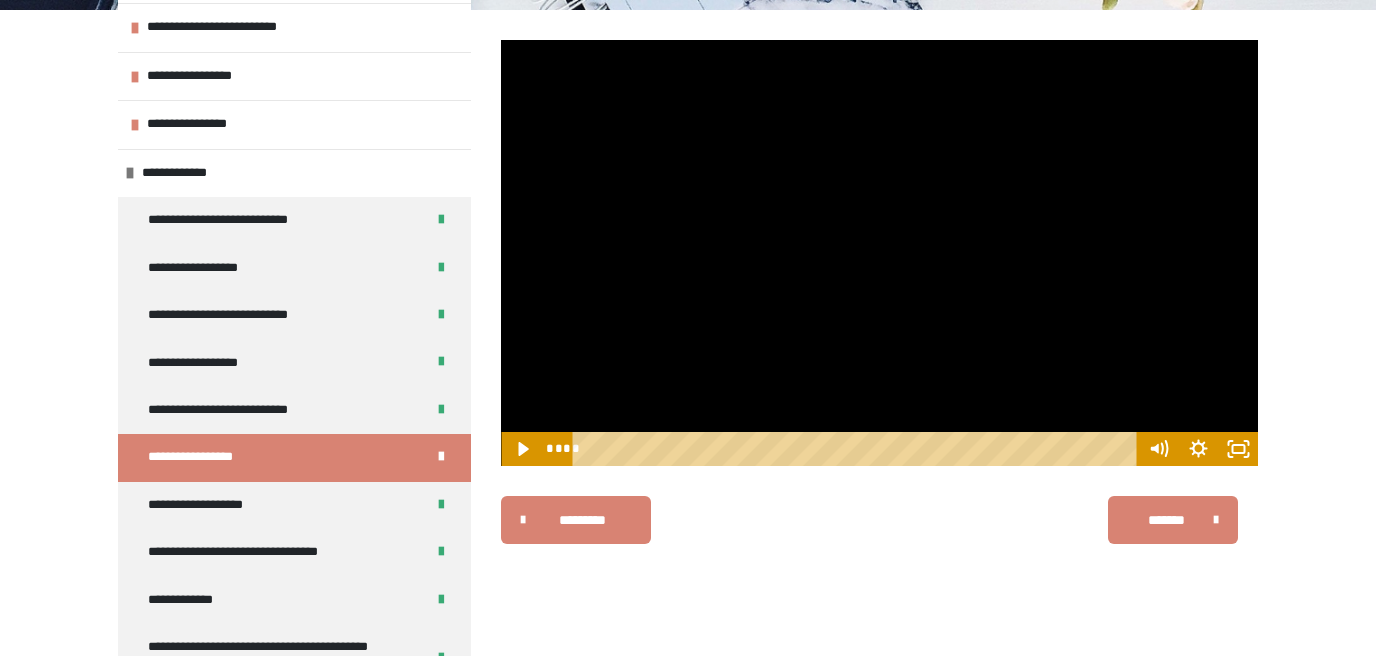 click at bounding box center [879, 253] 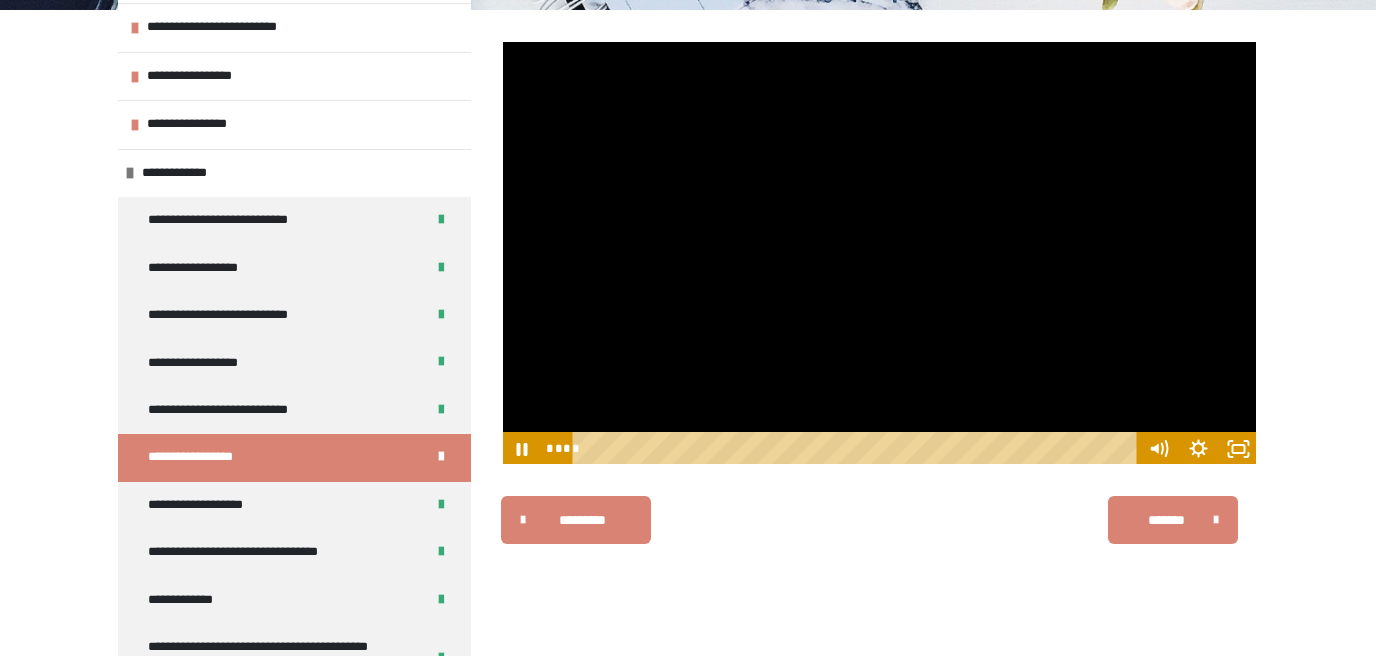 click at bounding box center [879, 253] 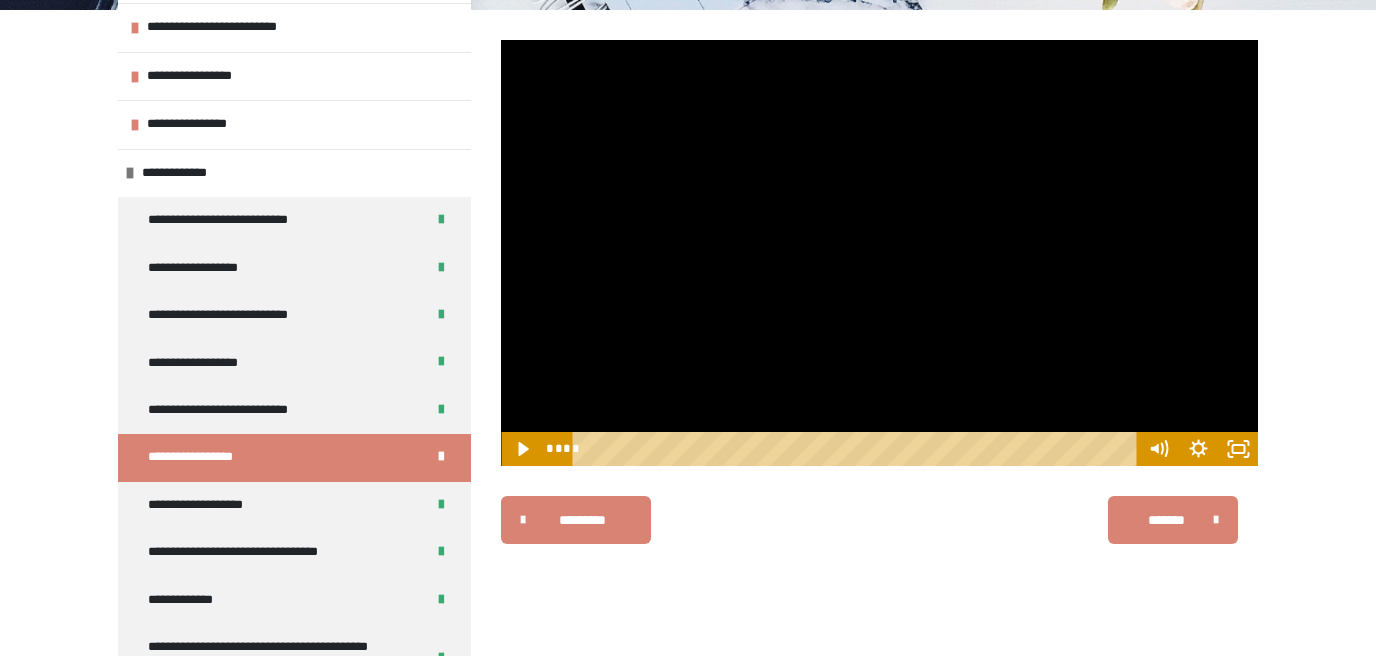 click at bounding box center [879, 253] 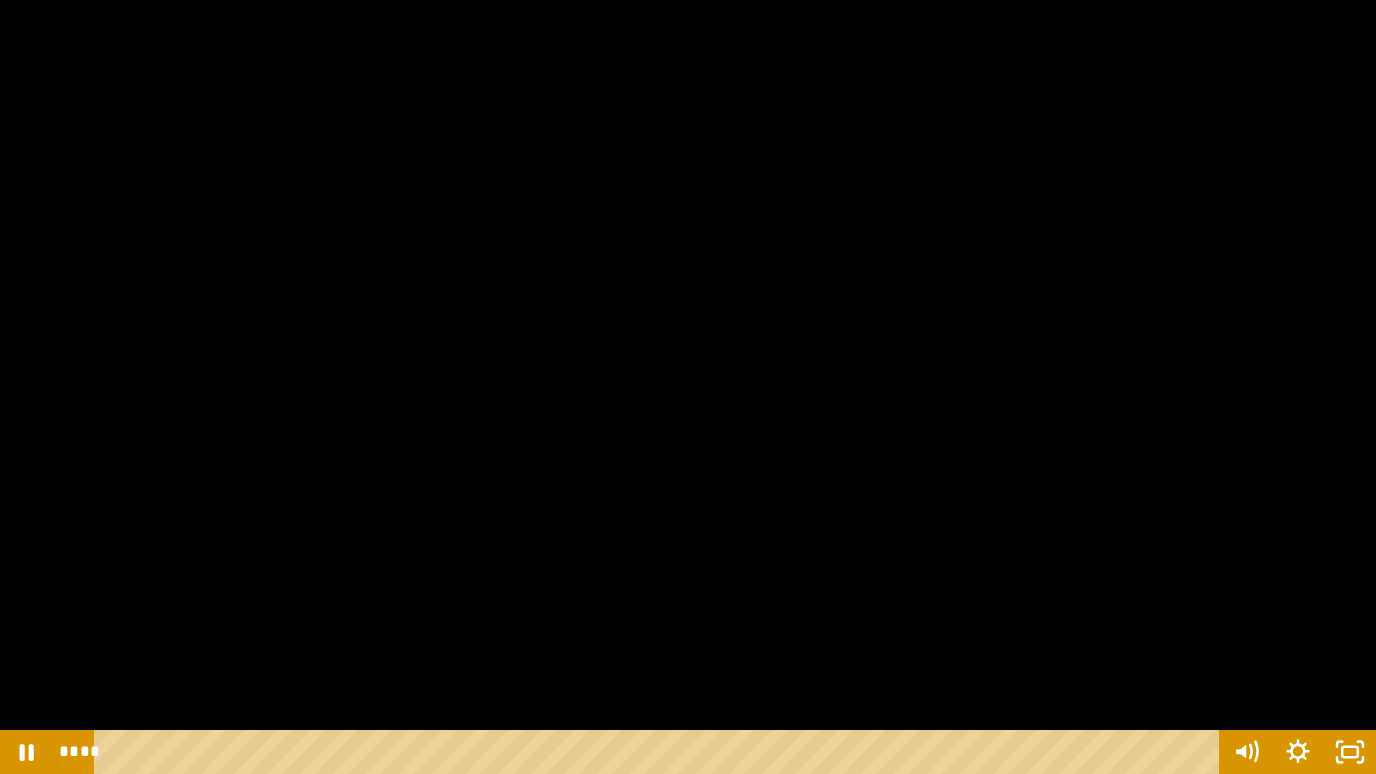 click at bounding box center [688, 387] 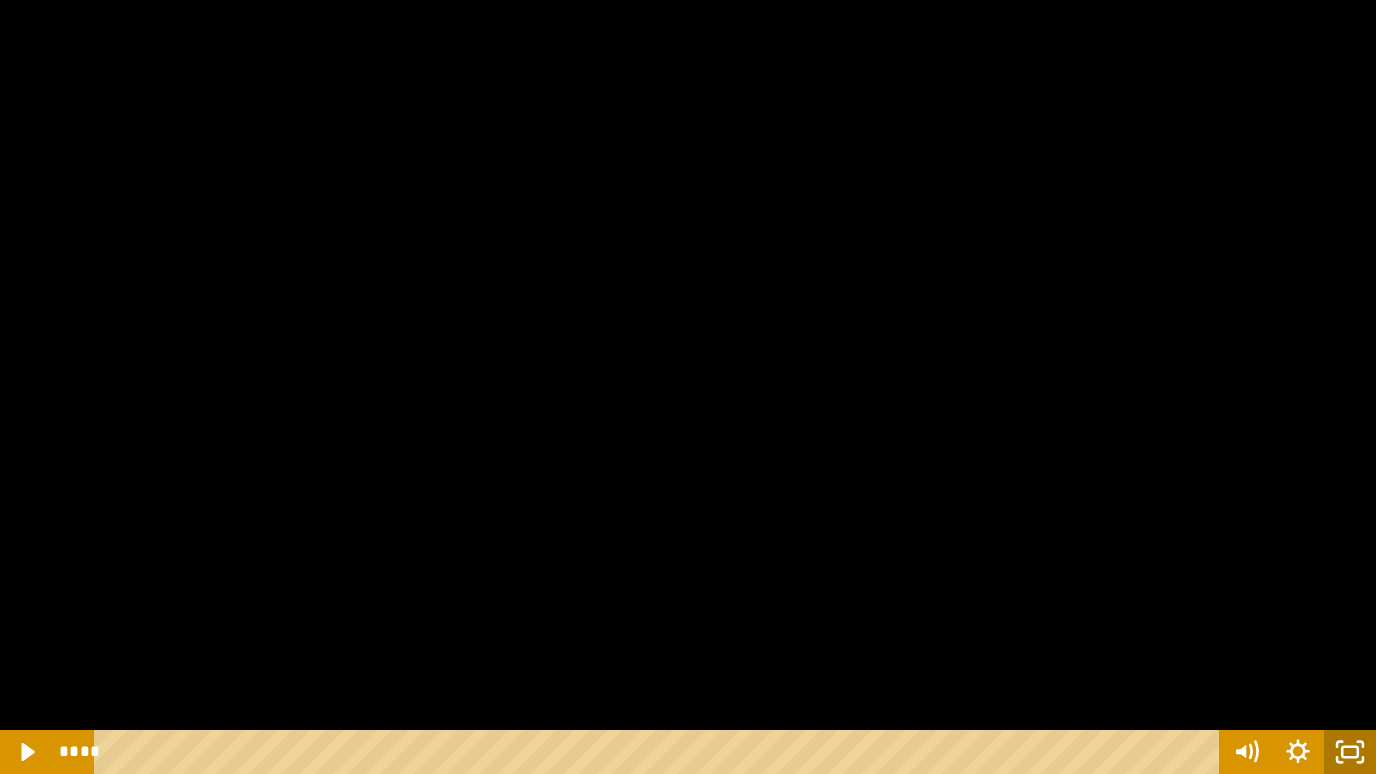 click 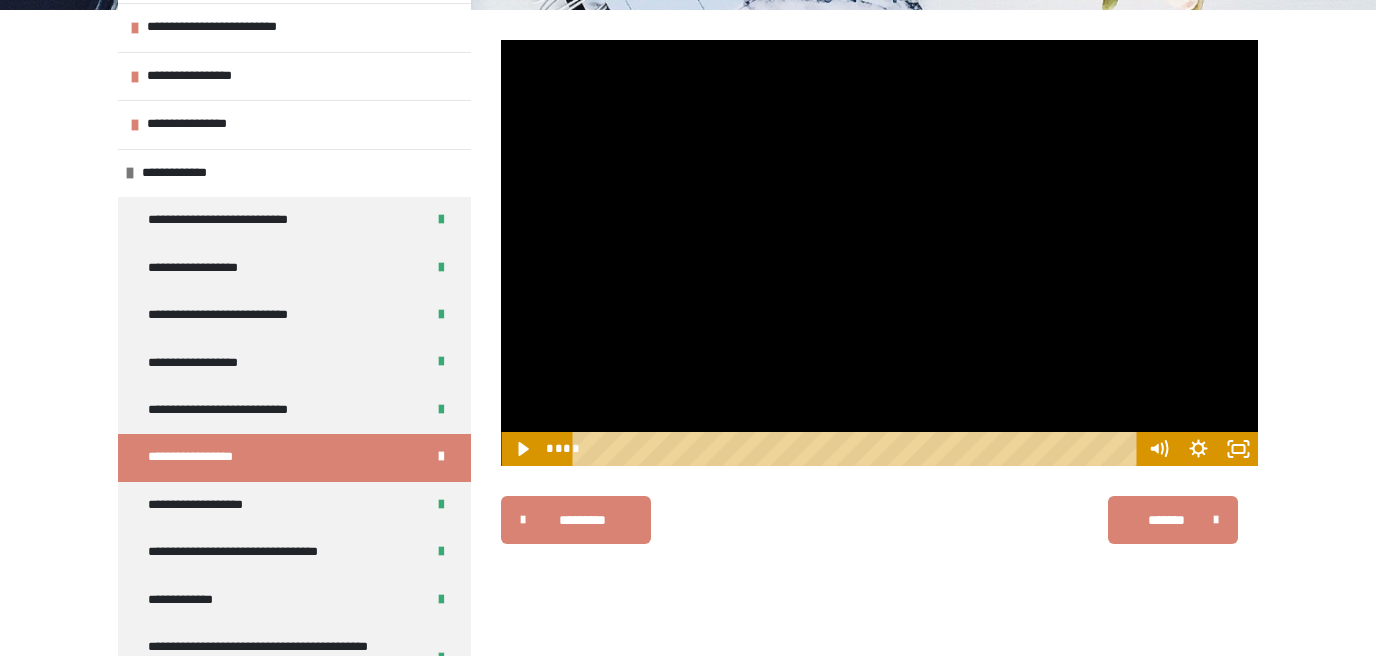 click at bounding box center [879, 253] 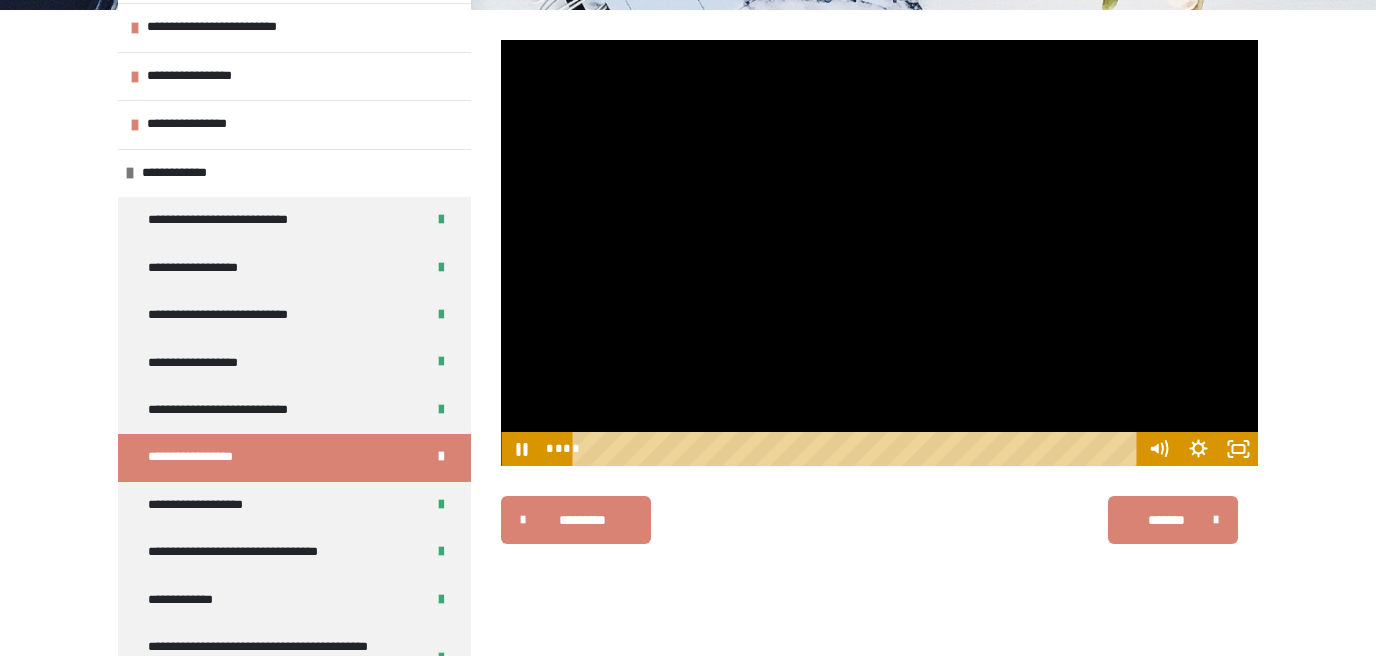 click at bounding box center [879, 253] 